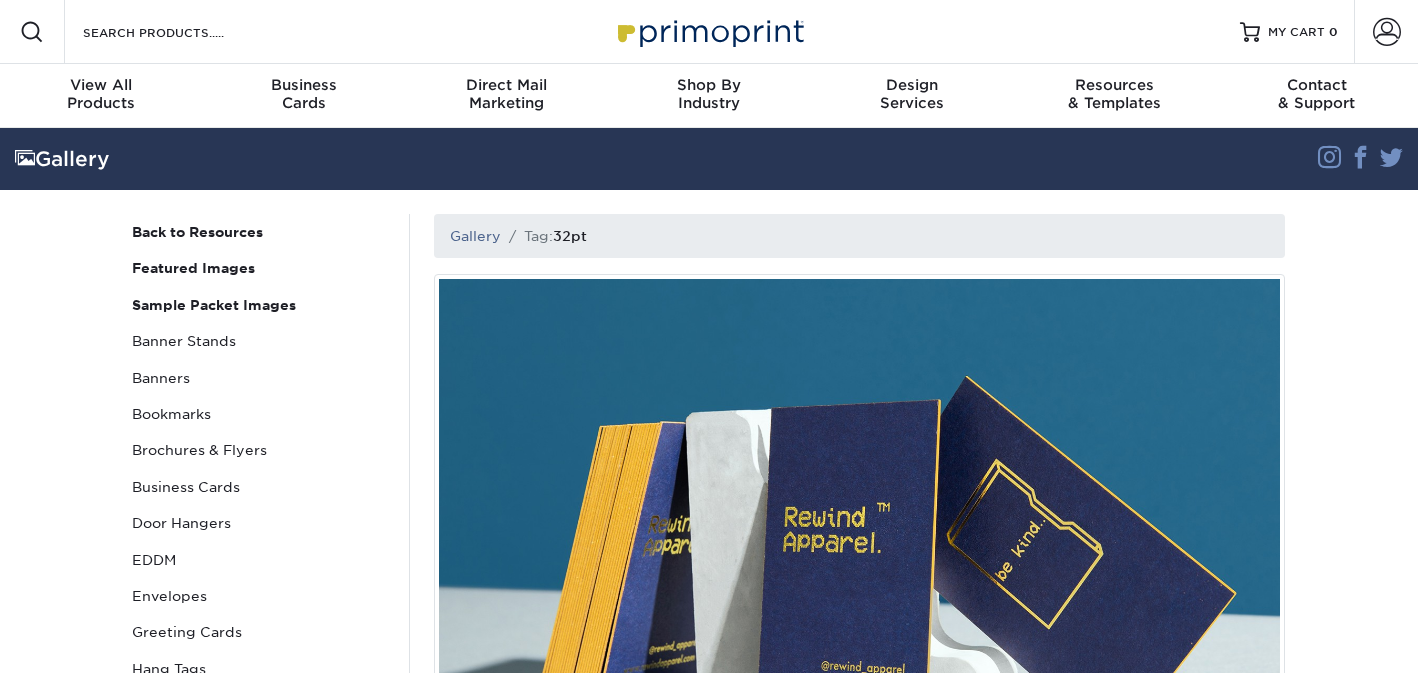 scroll, scrollTop: 0, scrollLeft: 0, axis: both 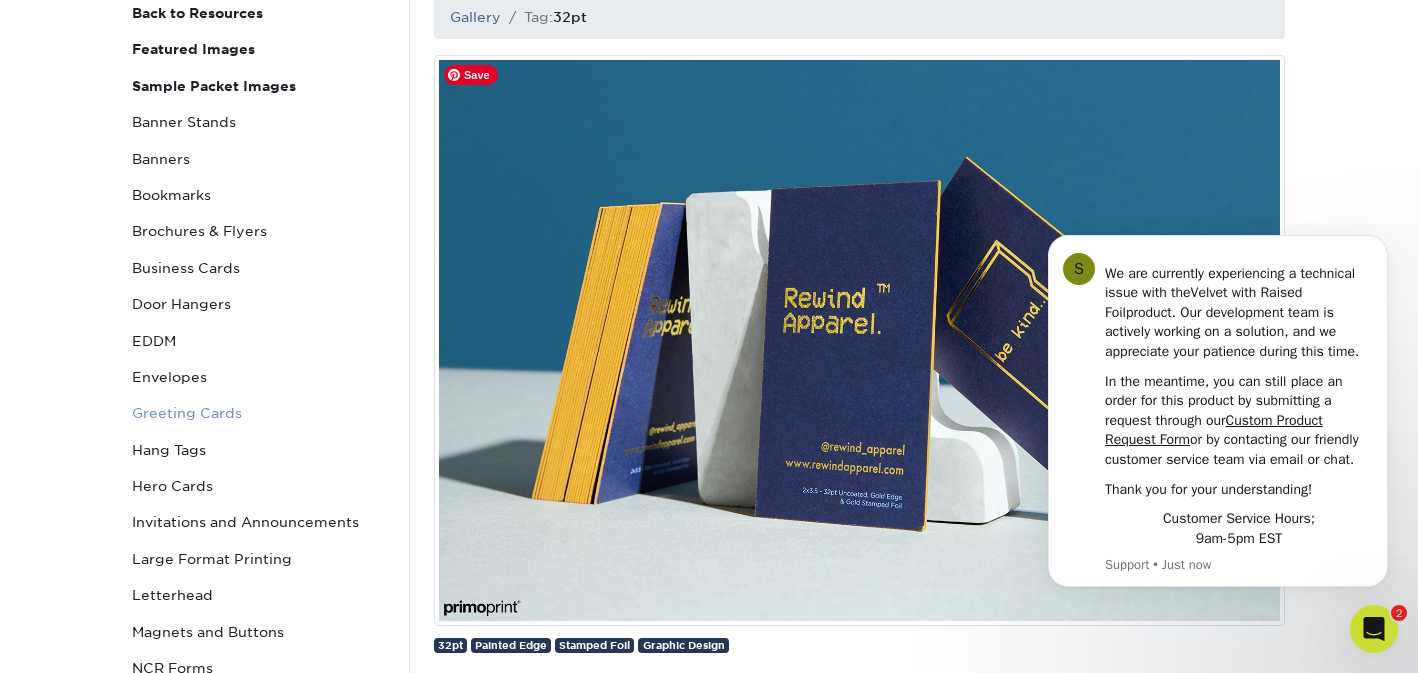 click on "Greeting Cards" at bounding box center [259, 413] 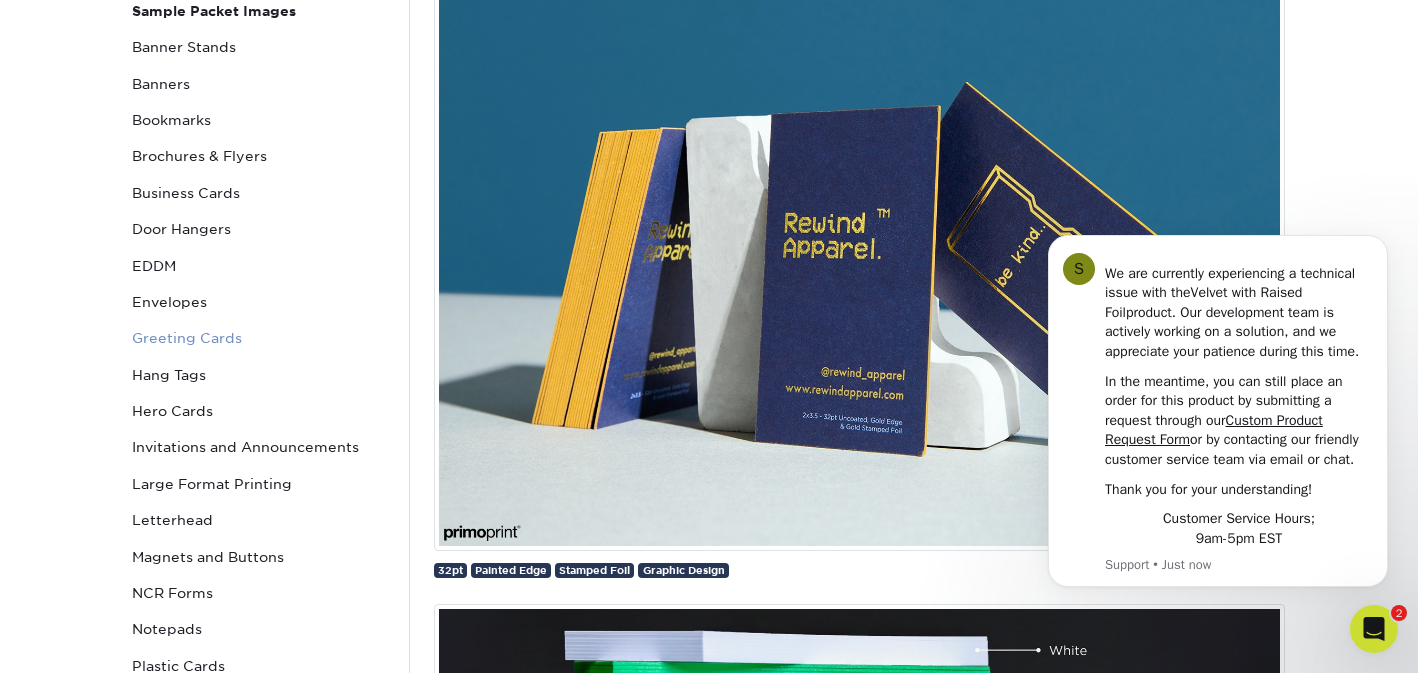 scroll, scrollTop: 316, scrollLeft: 0, axis: vertical 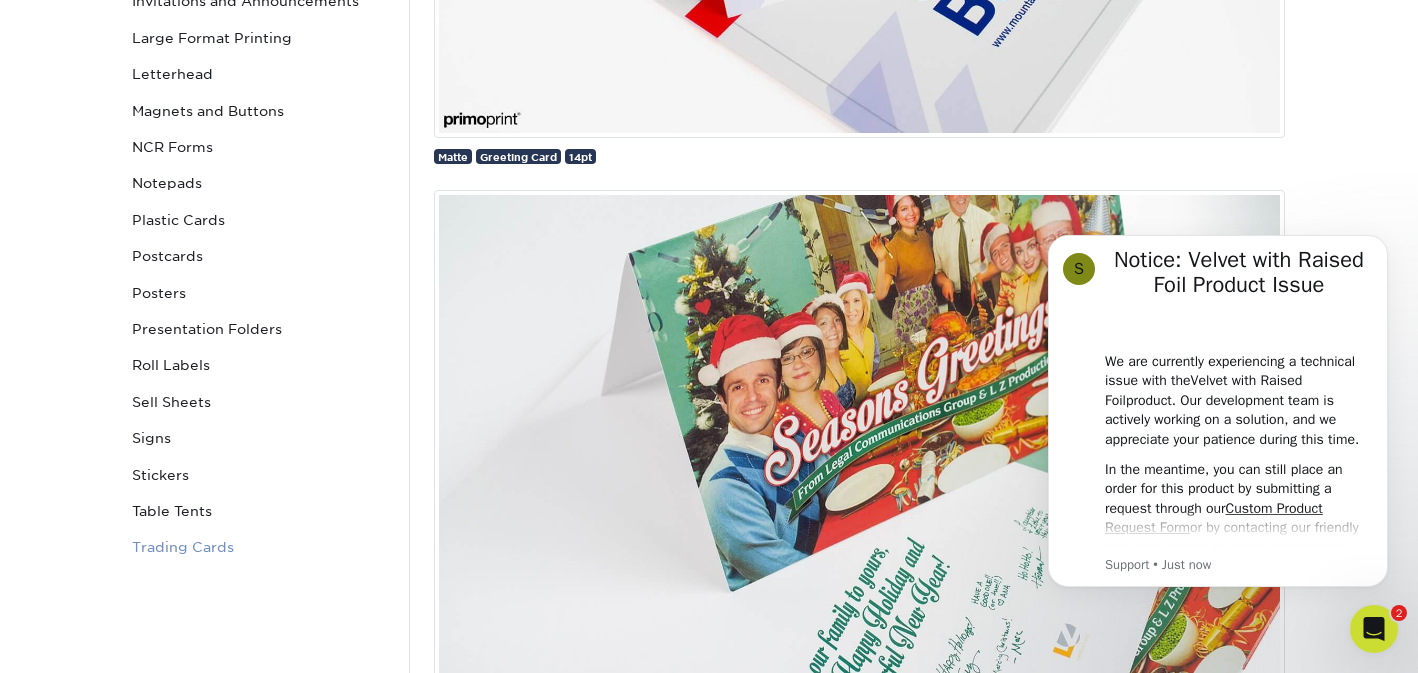 click on "Trading Cards" at bounding box center [259, 547] 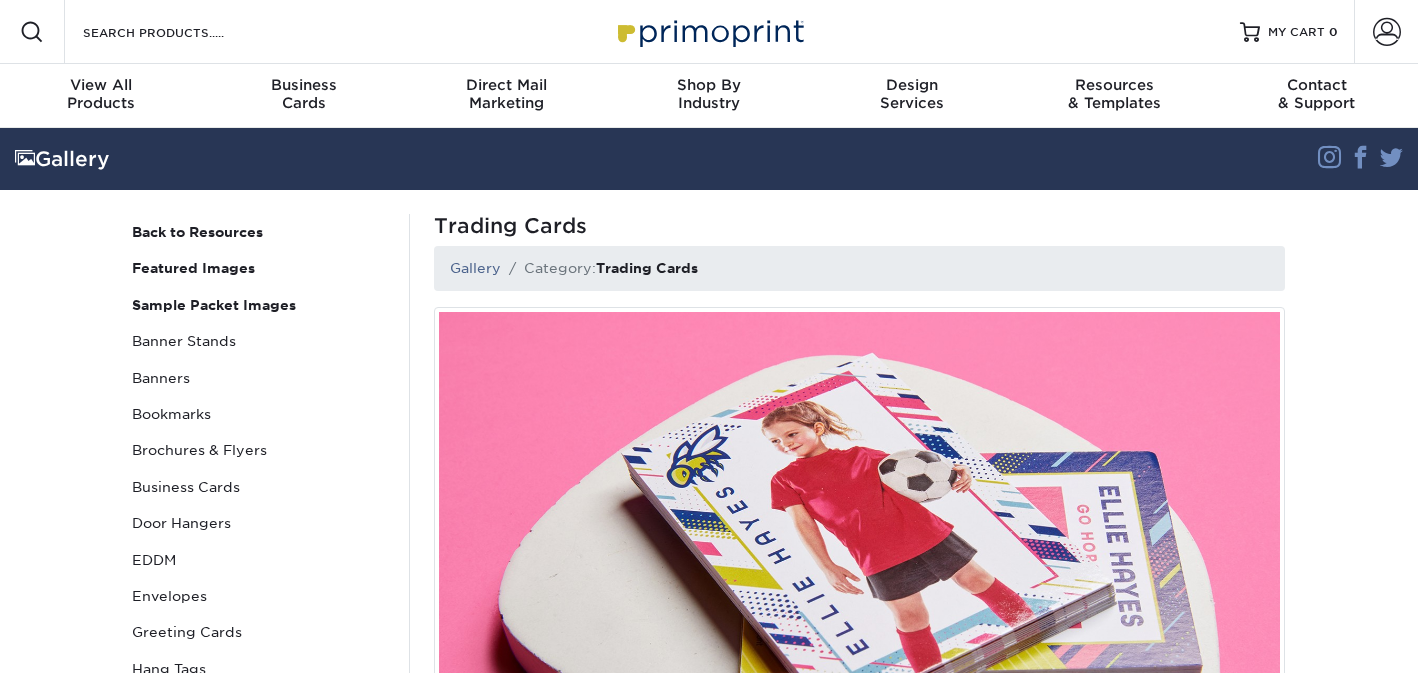 scroll, scrollTop: 0, scrollLeft: 0, axis: both 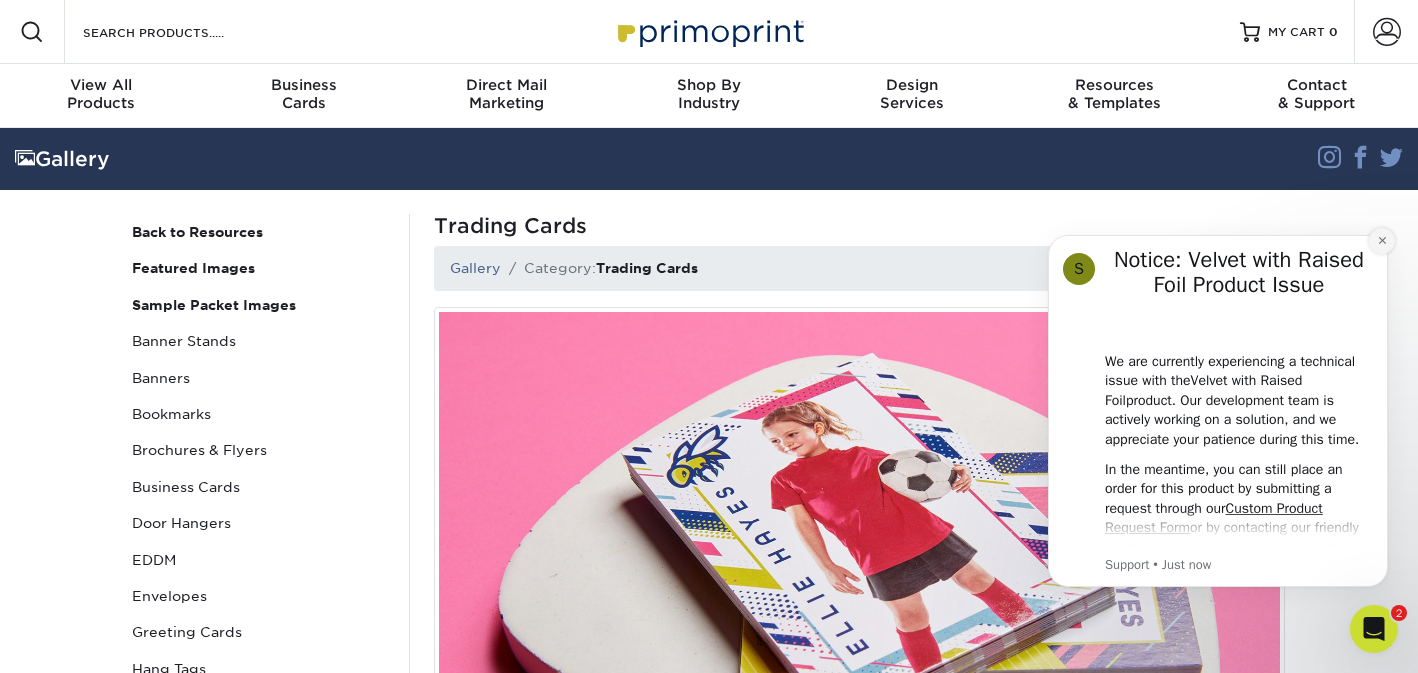 click 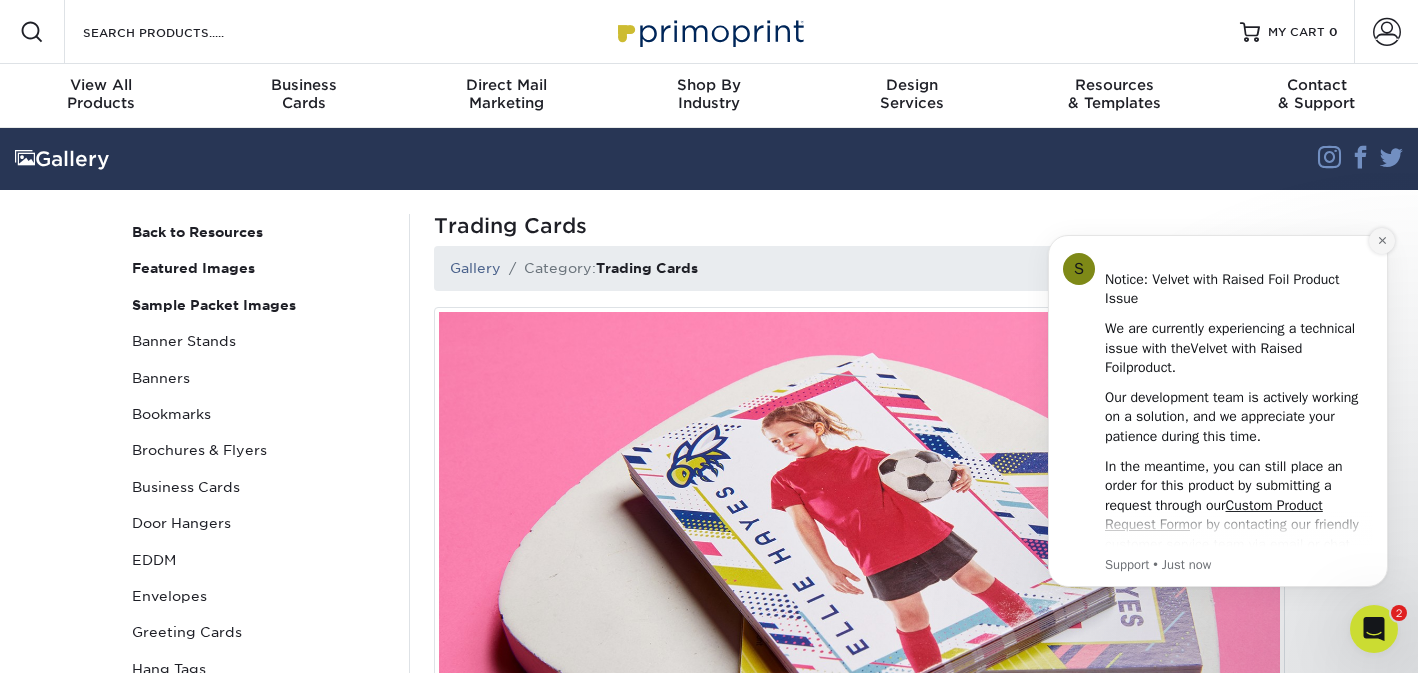 click at bounding box center (1382, 241) 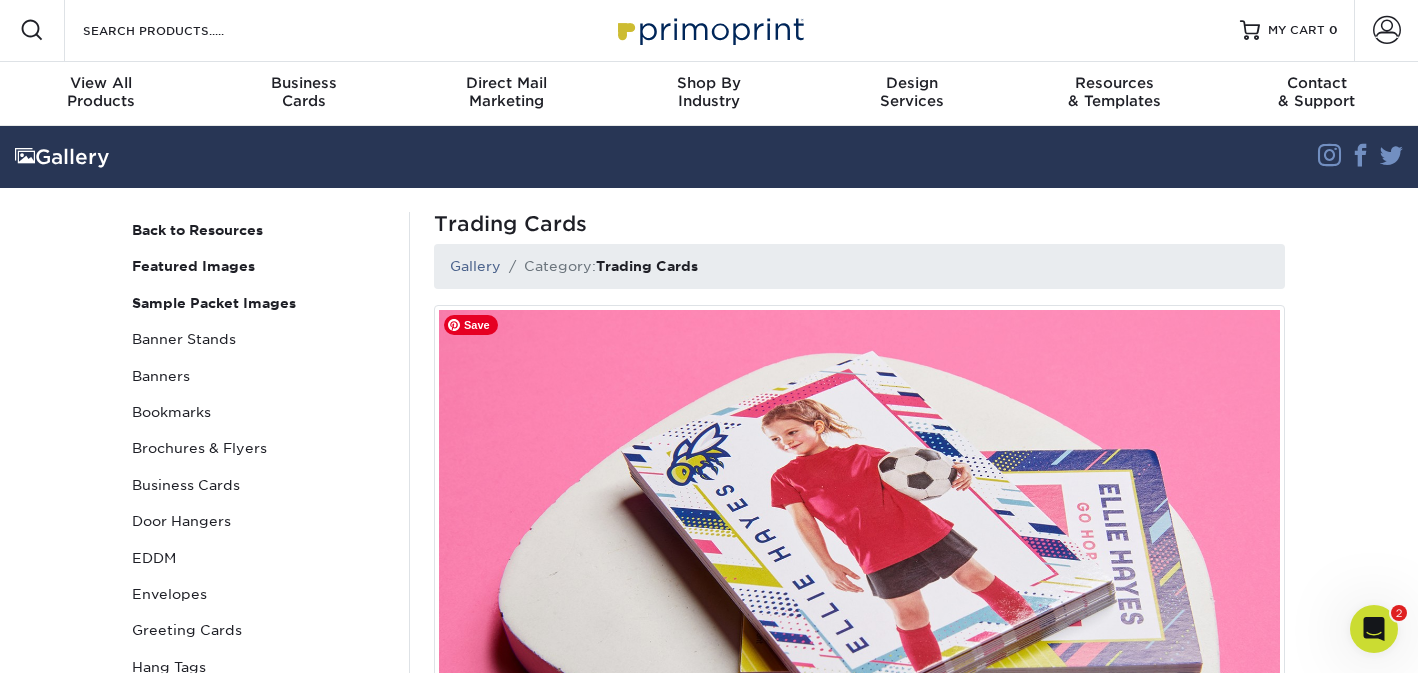 scroll, scrollTop: 0, scrollLeft: 0, axis: both 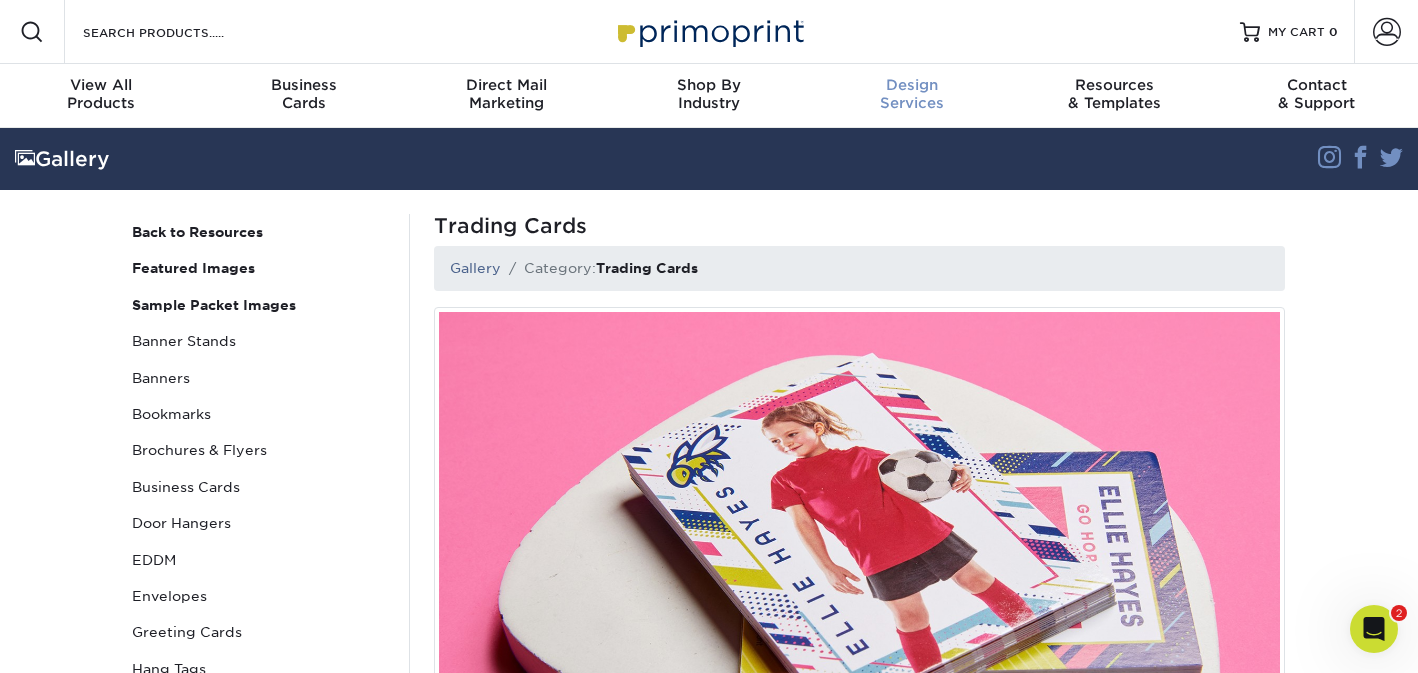 click on "Design  Services" at bounding box center (911, 94) 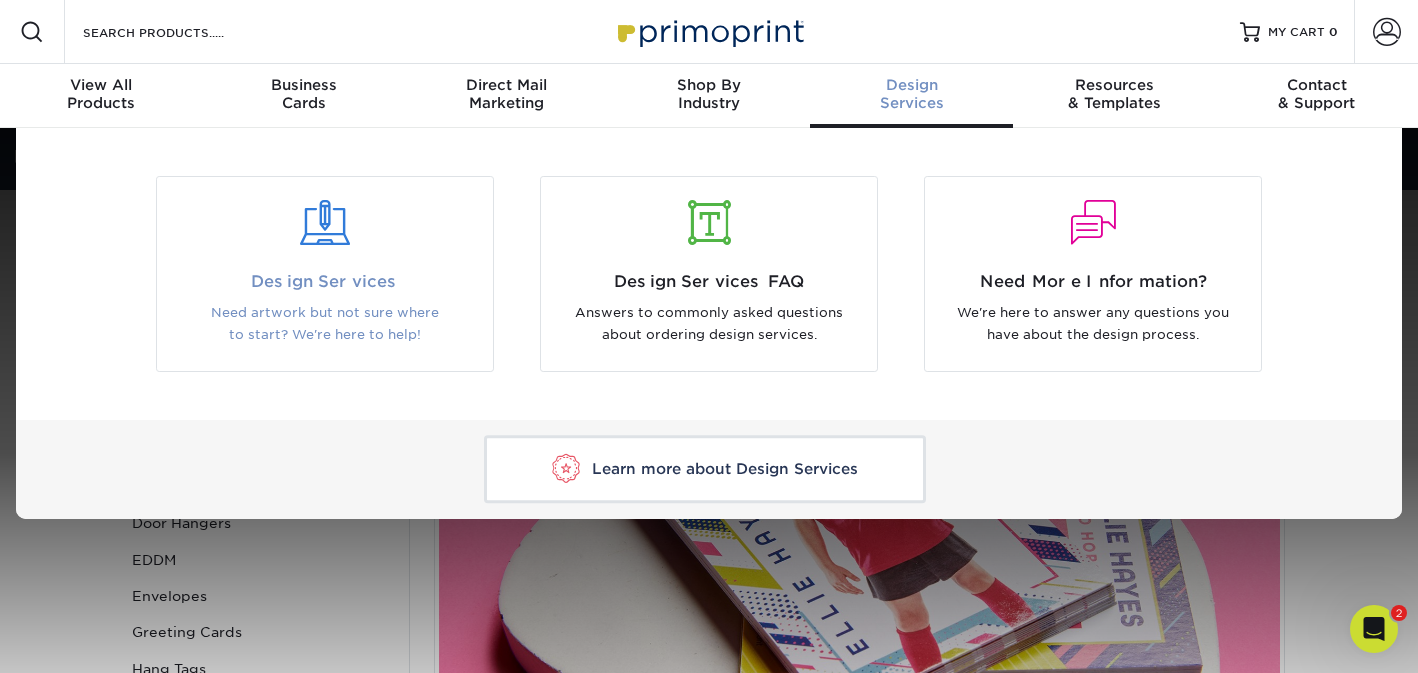 click on "Need artwork but not sure where to start? We're here to help!" at bounding box center [325, 324] 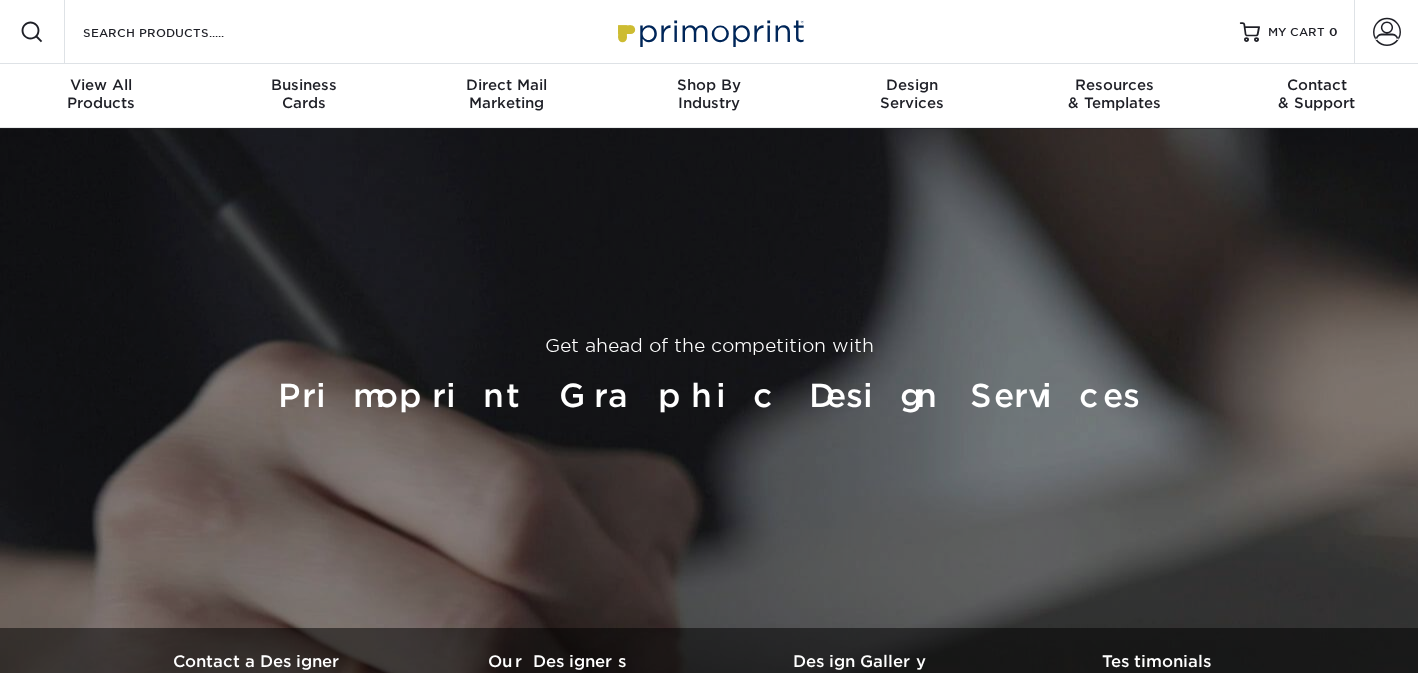 scroll, scrollTop: 0, scrollLeft: 0, axis: both 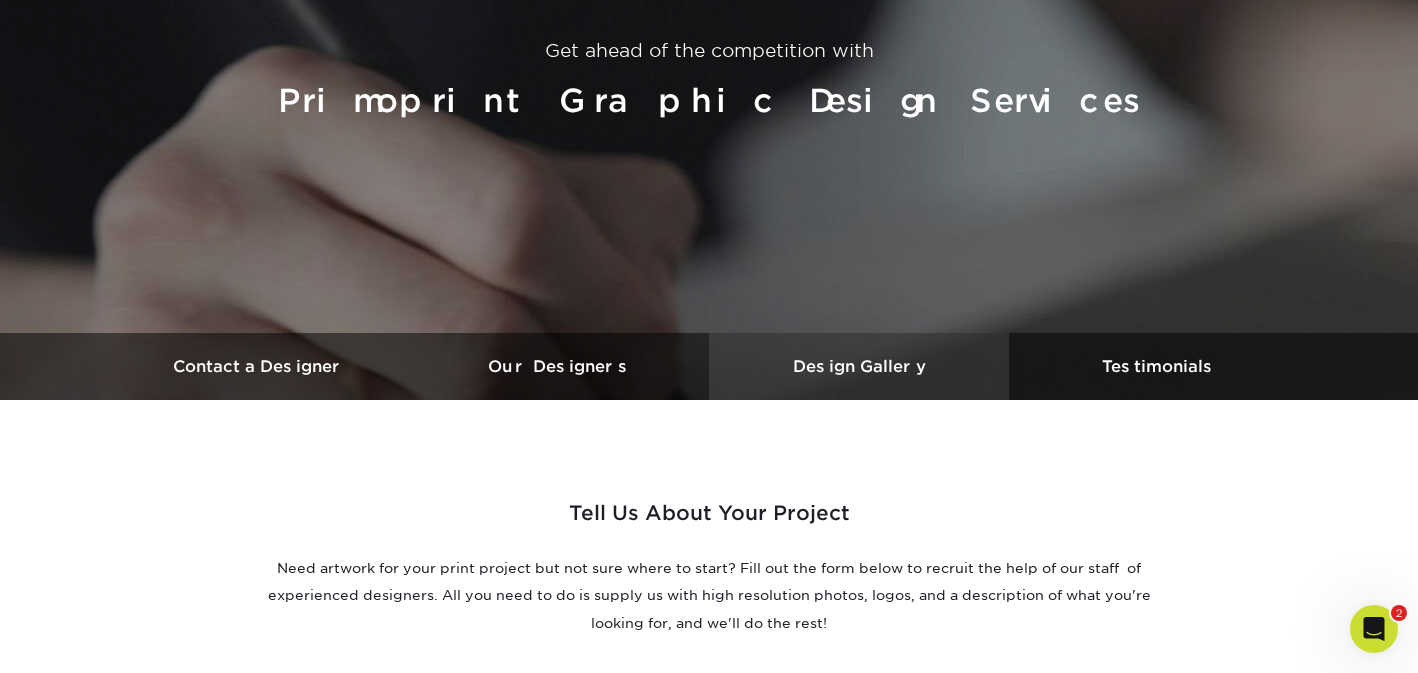 click on "Design Gallery" at bounding box center (859, 366) 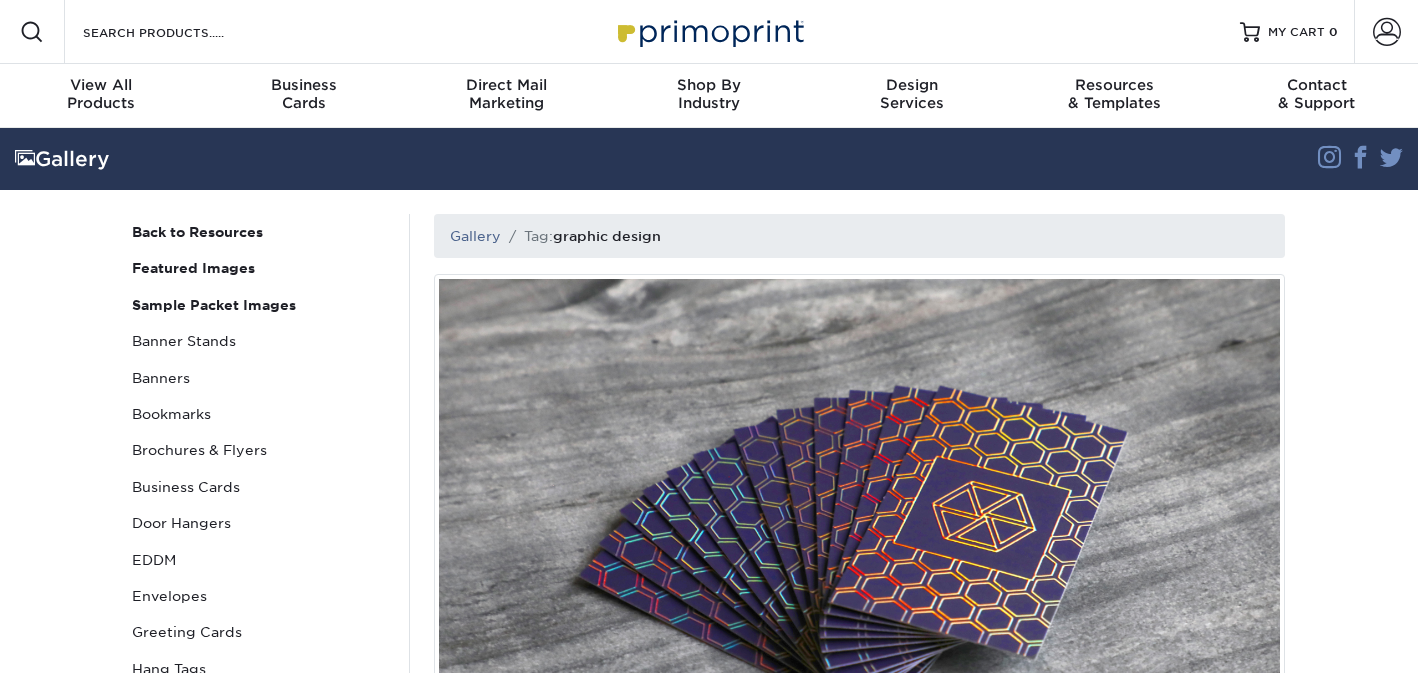 scroll, scrollTop: 0, scrollLeft: 0, axis: both 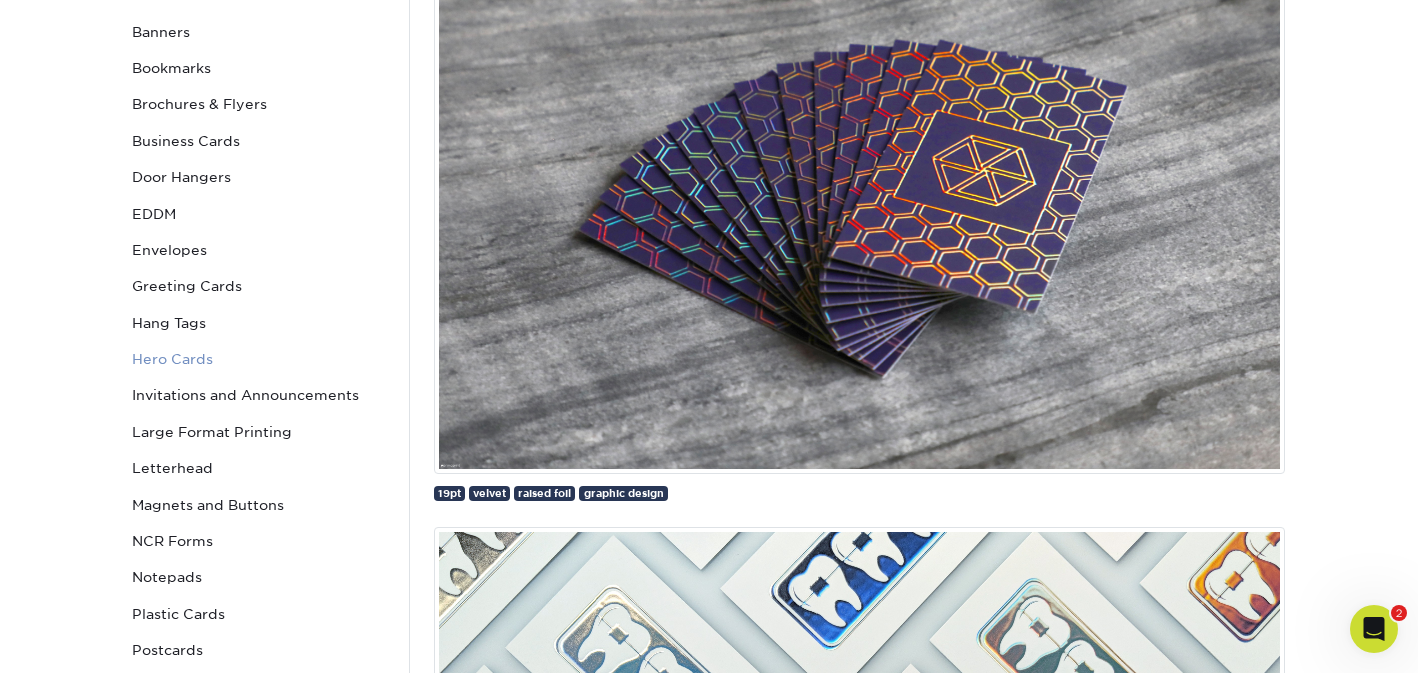 click on "Hero Cards" at bounding box center [259, 359] 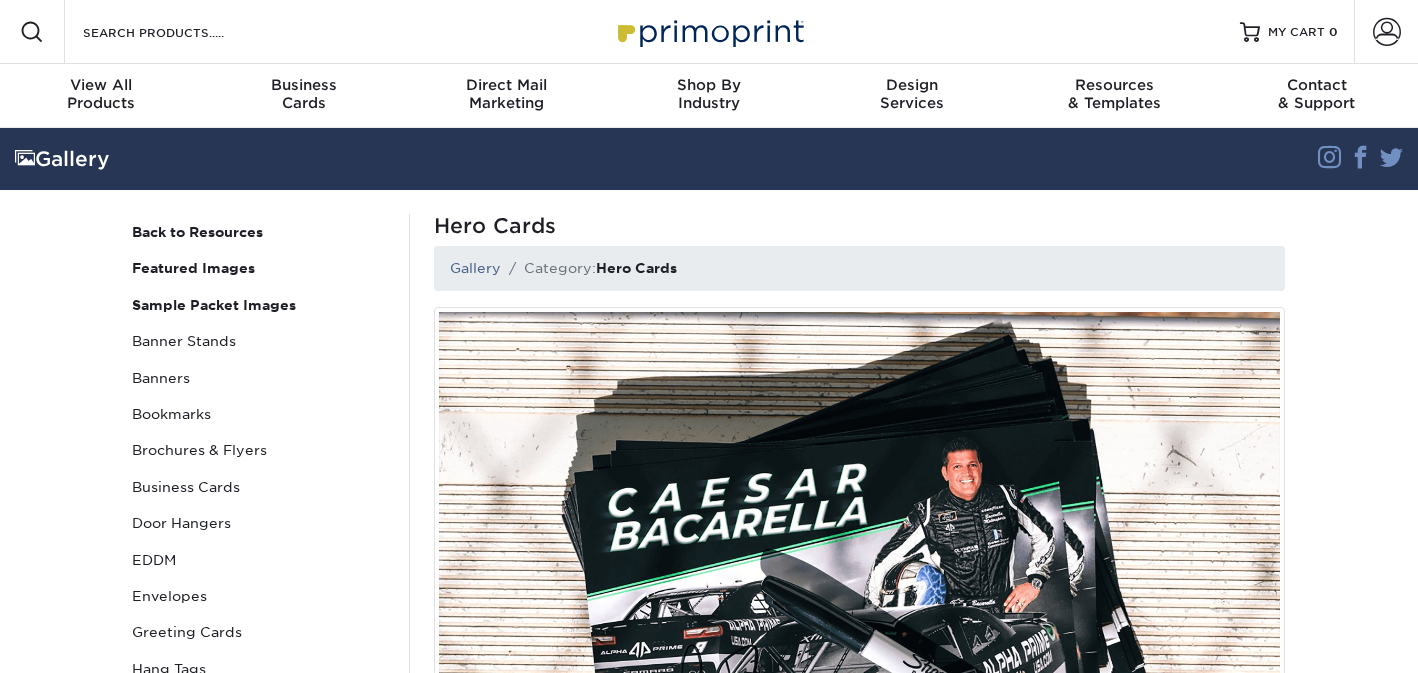 scroll, scrollTop: 0, scrollLeft: 0, axis: both 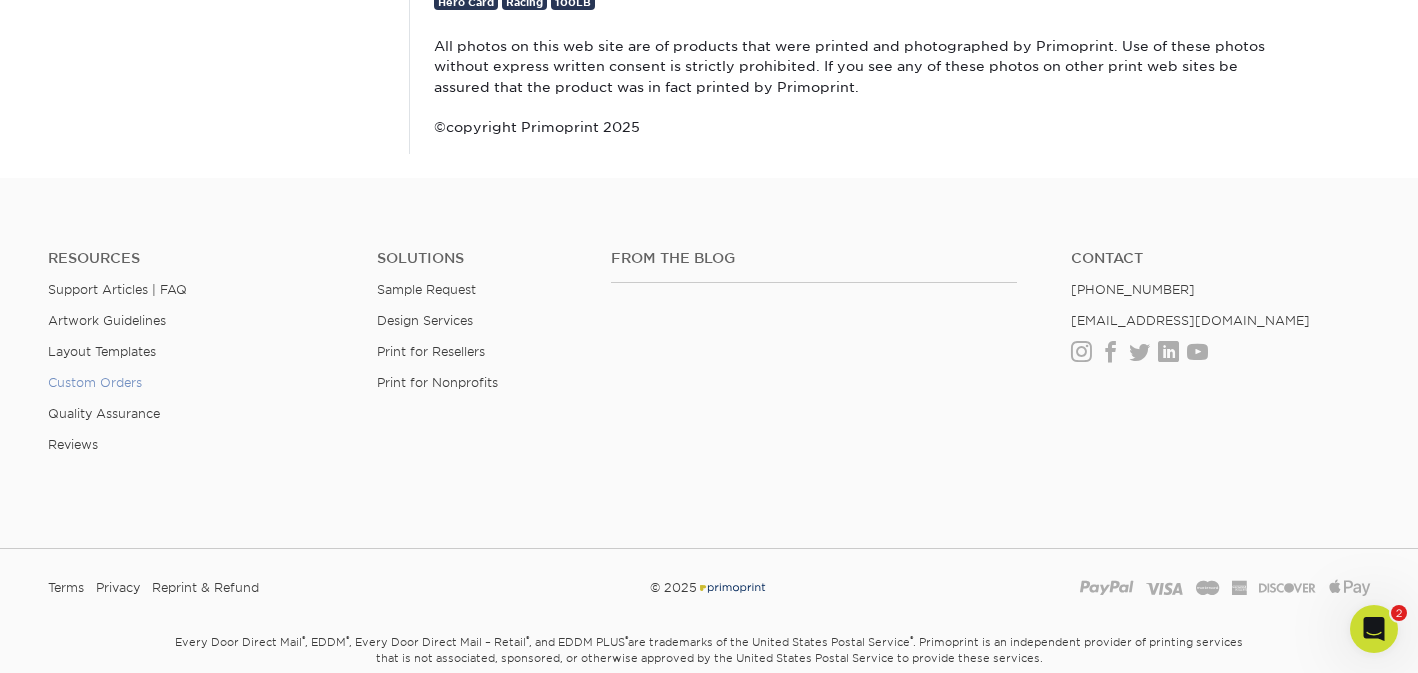 click on "Custom Orders" at bounding box center [95, 382] 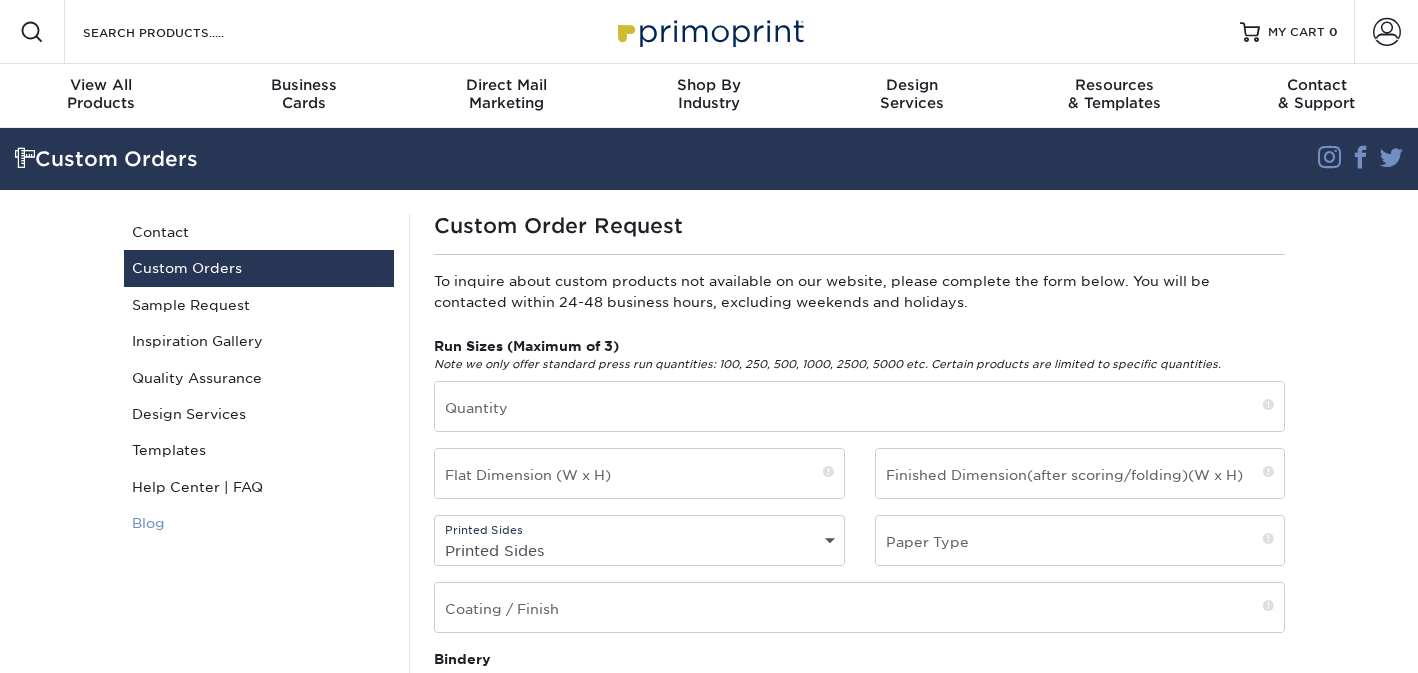 scroll, scrollTop: 0, scrollLeft: 0, axis: both 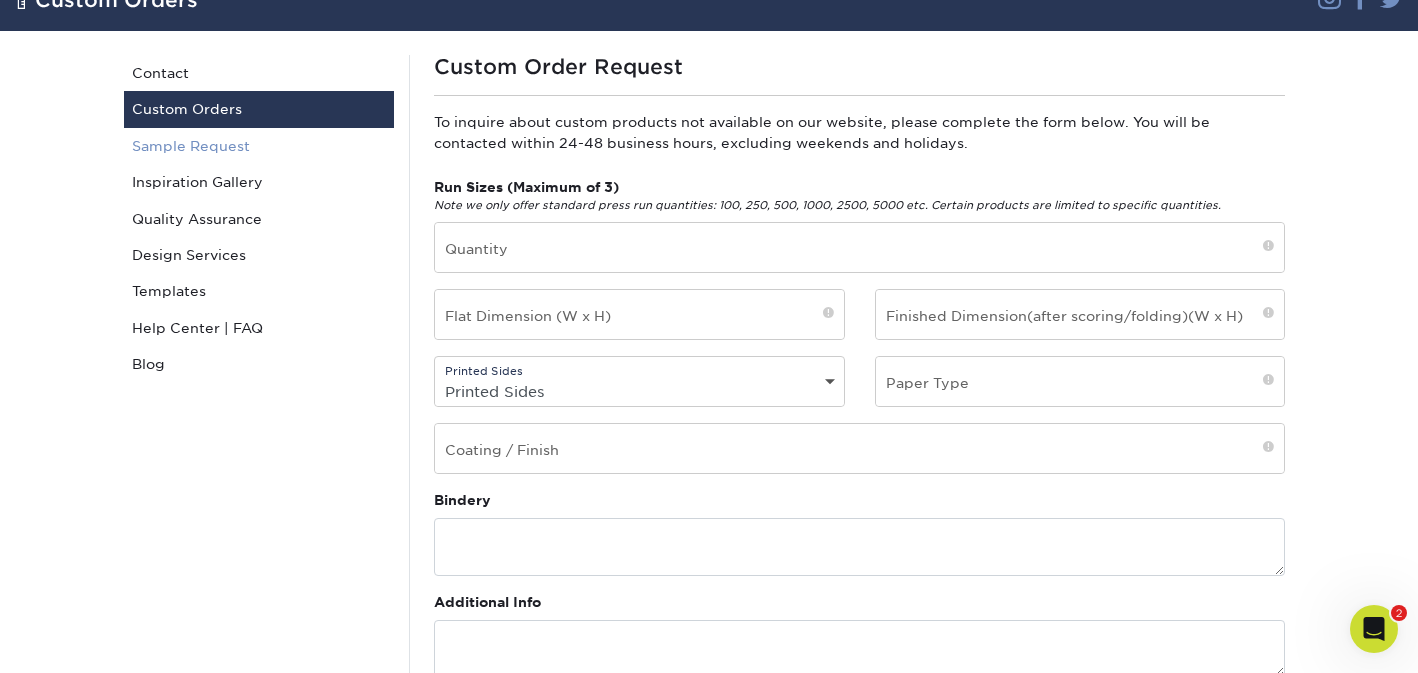 click on "Sample Request" at bounding box center (259, 146) 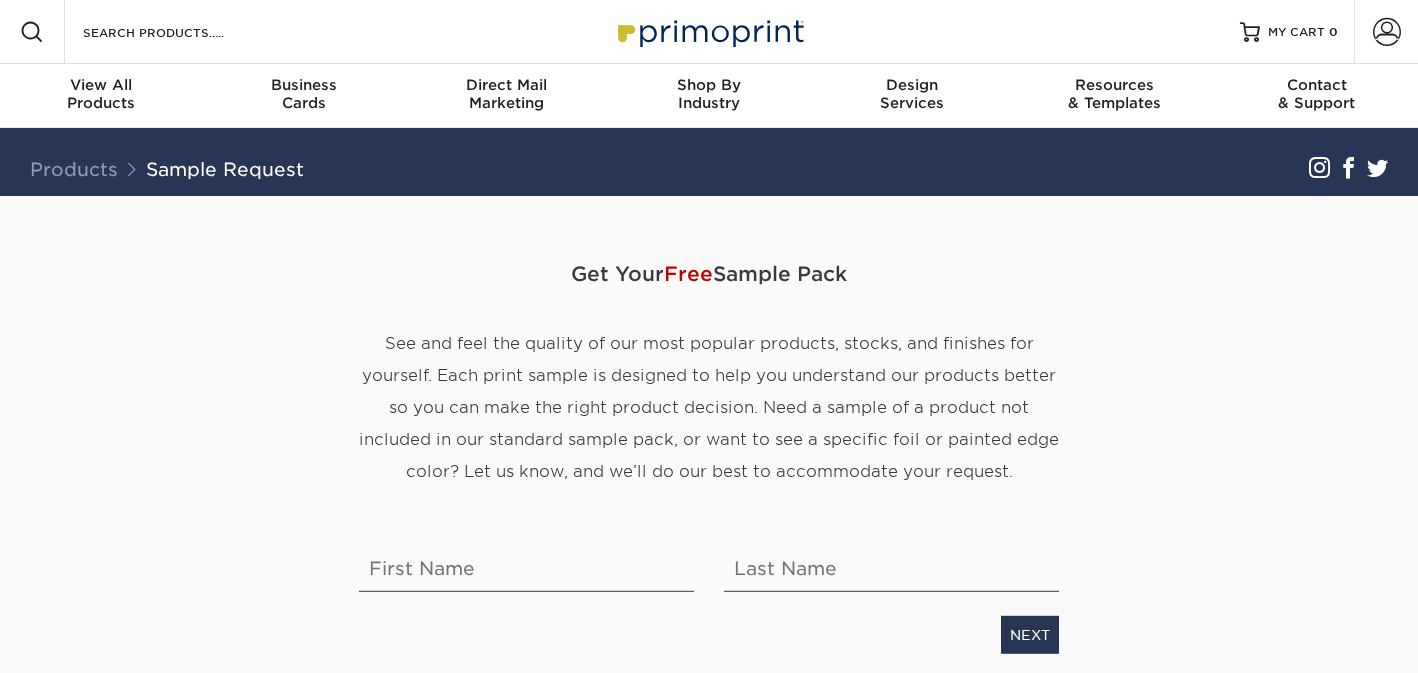 scroll, scrollTop: 0, scrollLeft: 0, axis: both 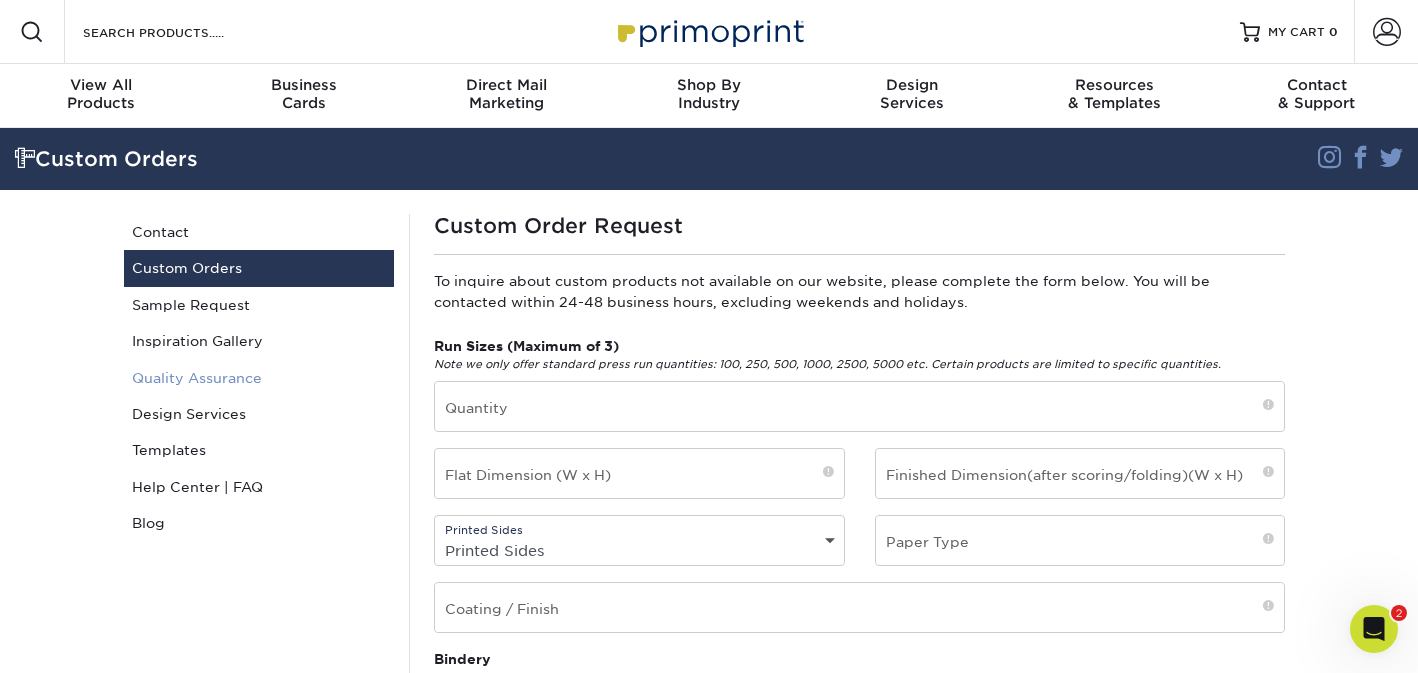 click on "Quality Assurance" at bounding box center [259, 378] 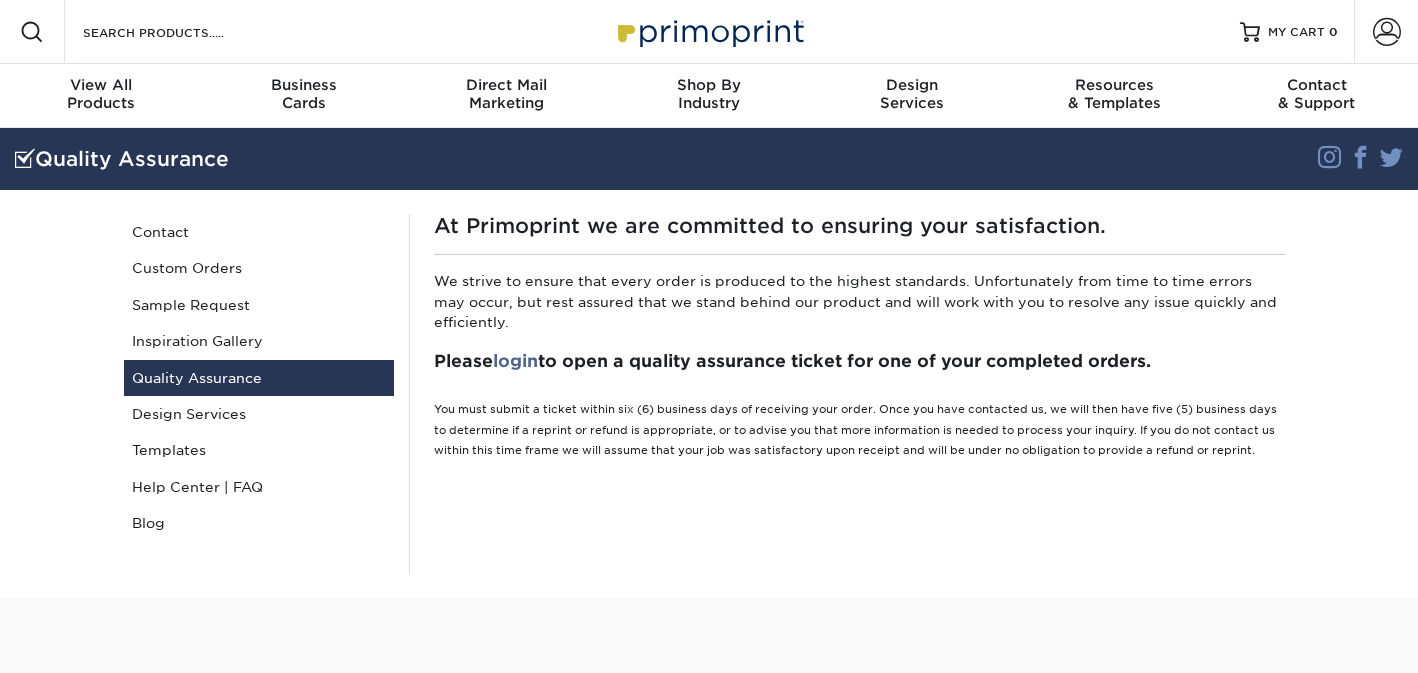 scroll, scrollTop: 0, scrollLeft: 0, axis: both 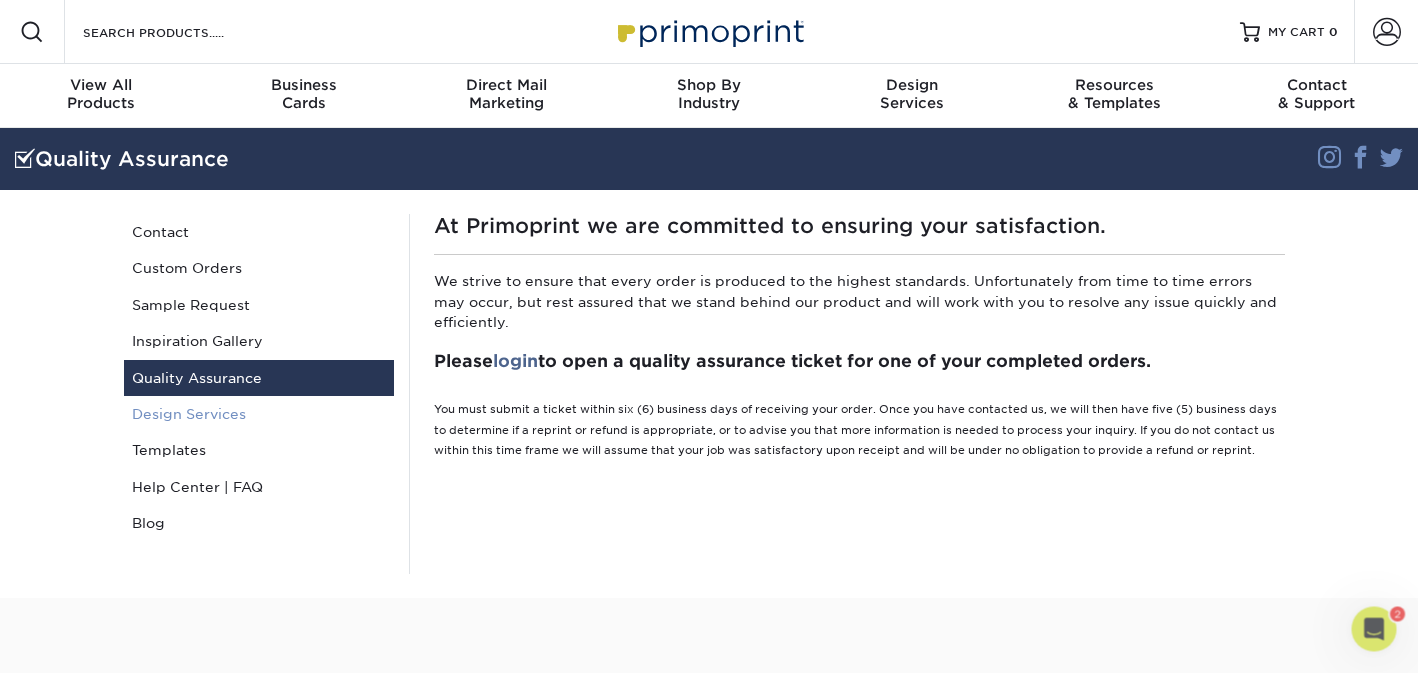 click on "Design Services" at bounding box center (259, 414) 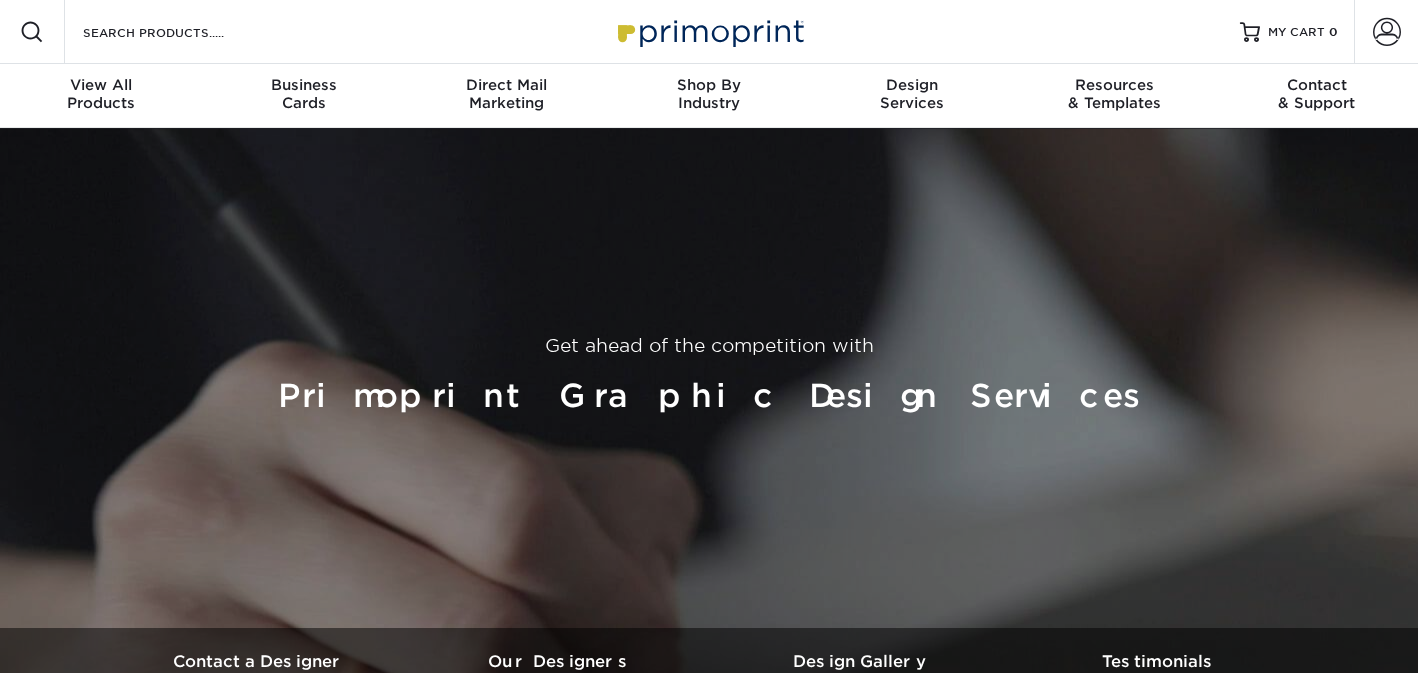 scroll, scrollTop: 0, scrollLeft: 0, axis: both 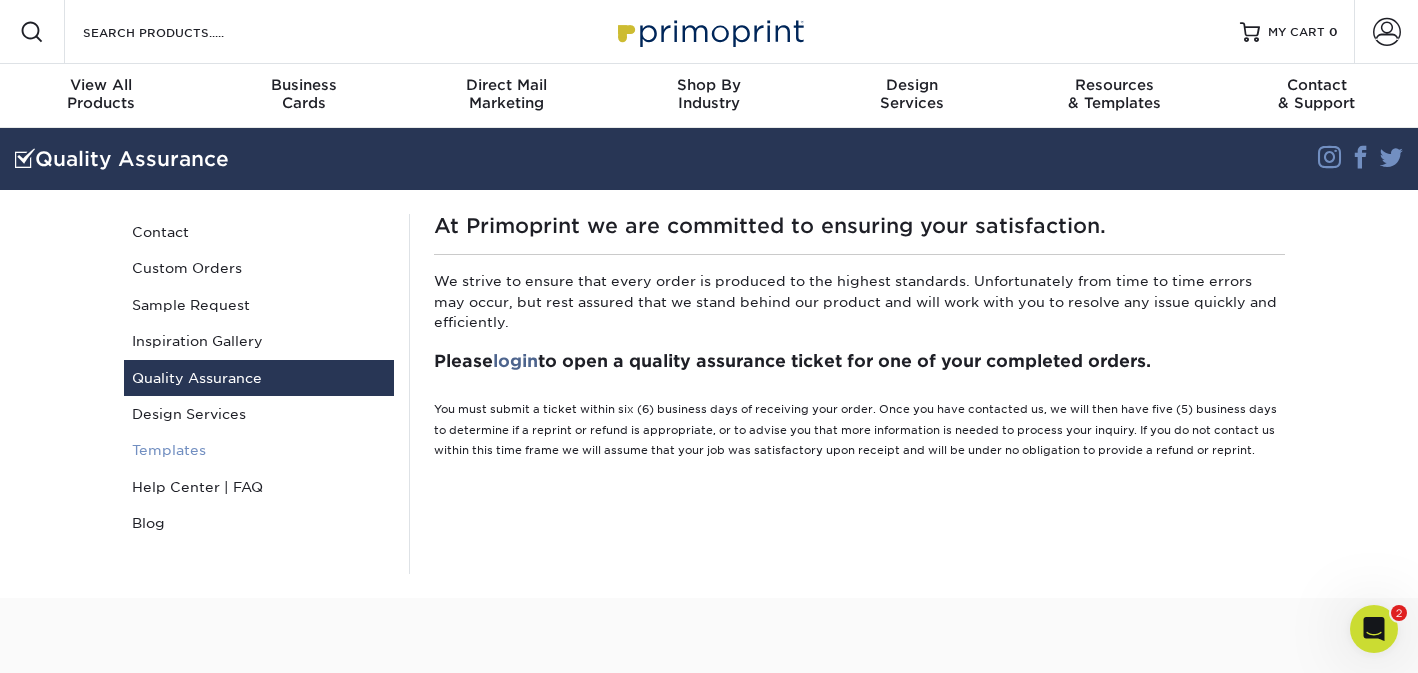 click on "Templates" at bounding box center (259, 450) 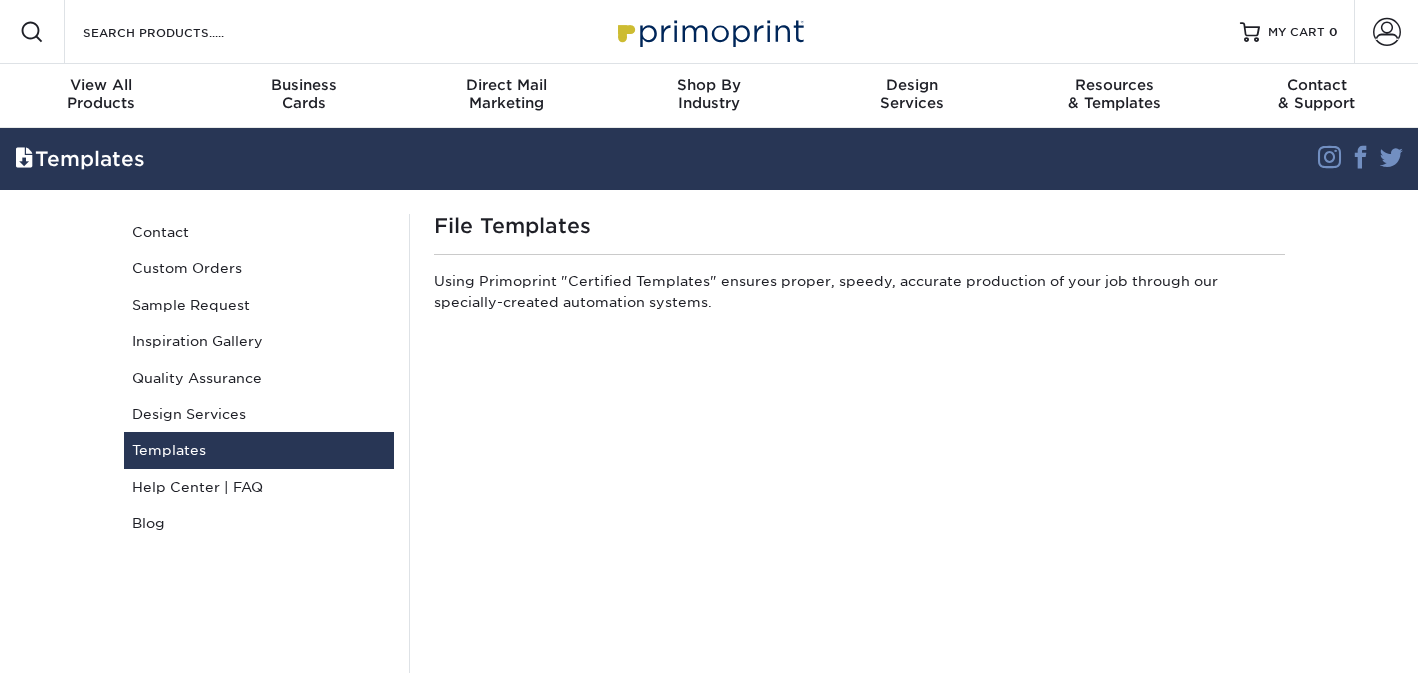 scroll, scrollTop: 0, scrollLeft: 0, axis: both 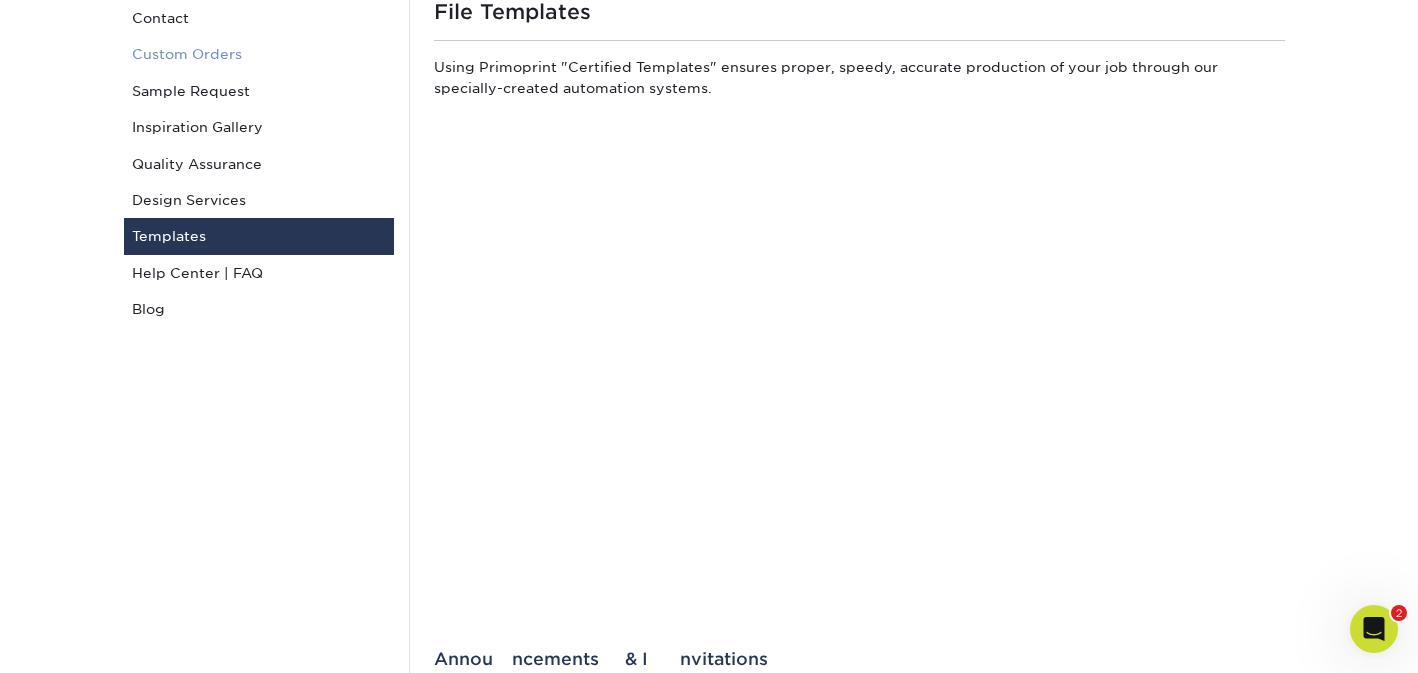 click on "Custom Orders" at bounding box center (259, 54) 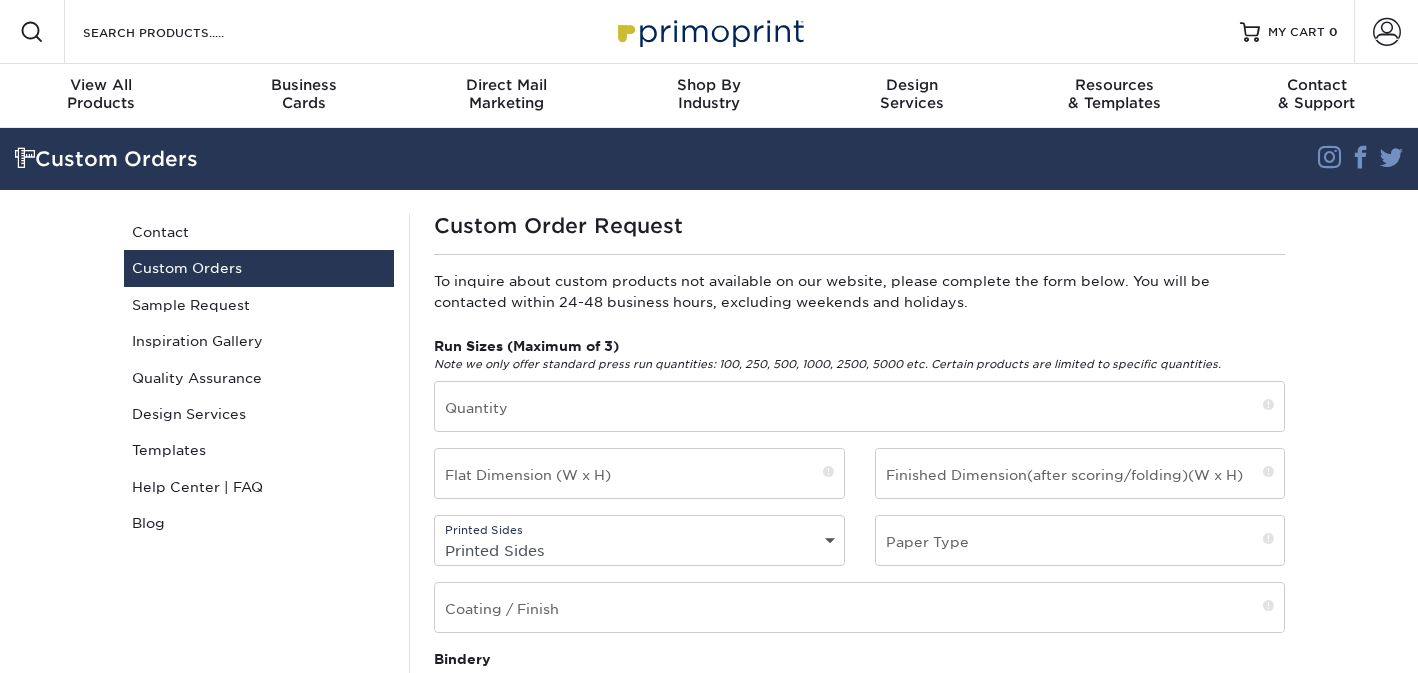 scroll, scrollTop: 0, scrollLeft: 0, axis: both 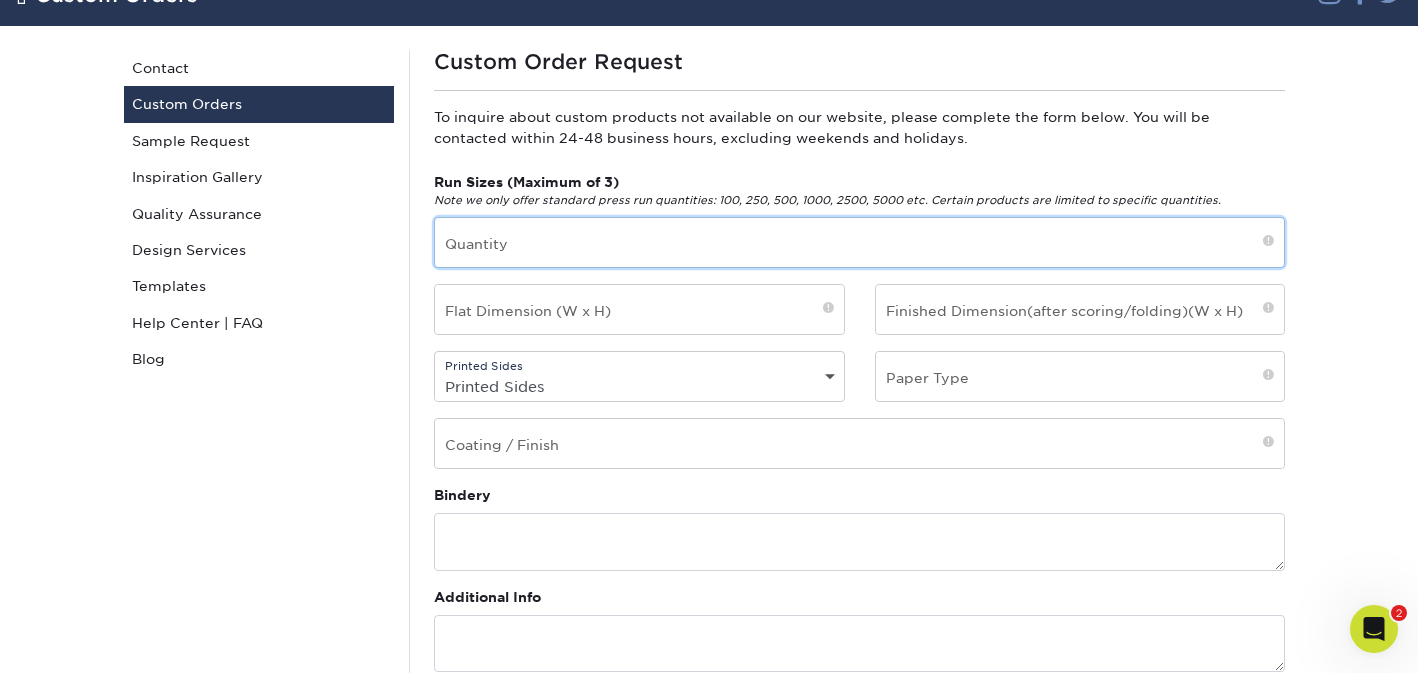 click at bounding box center [859, 242] 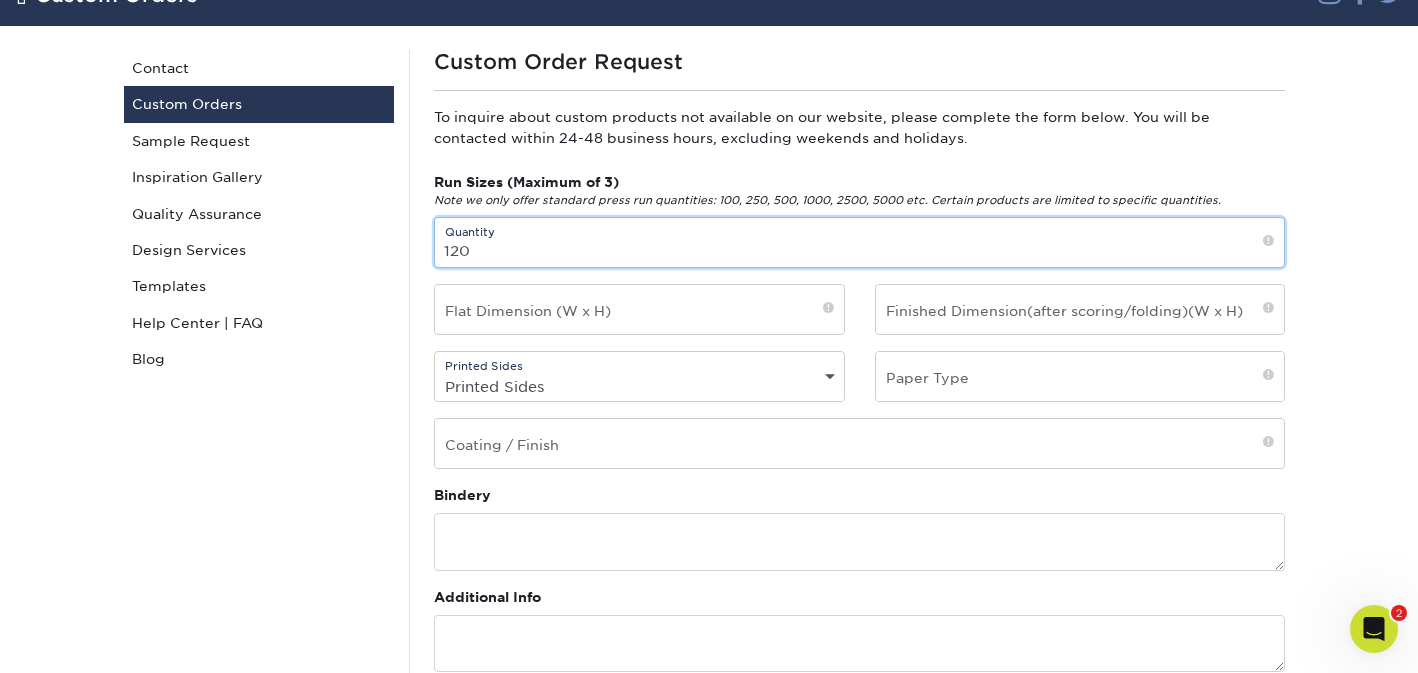 type on "120" 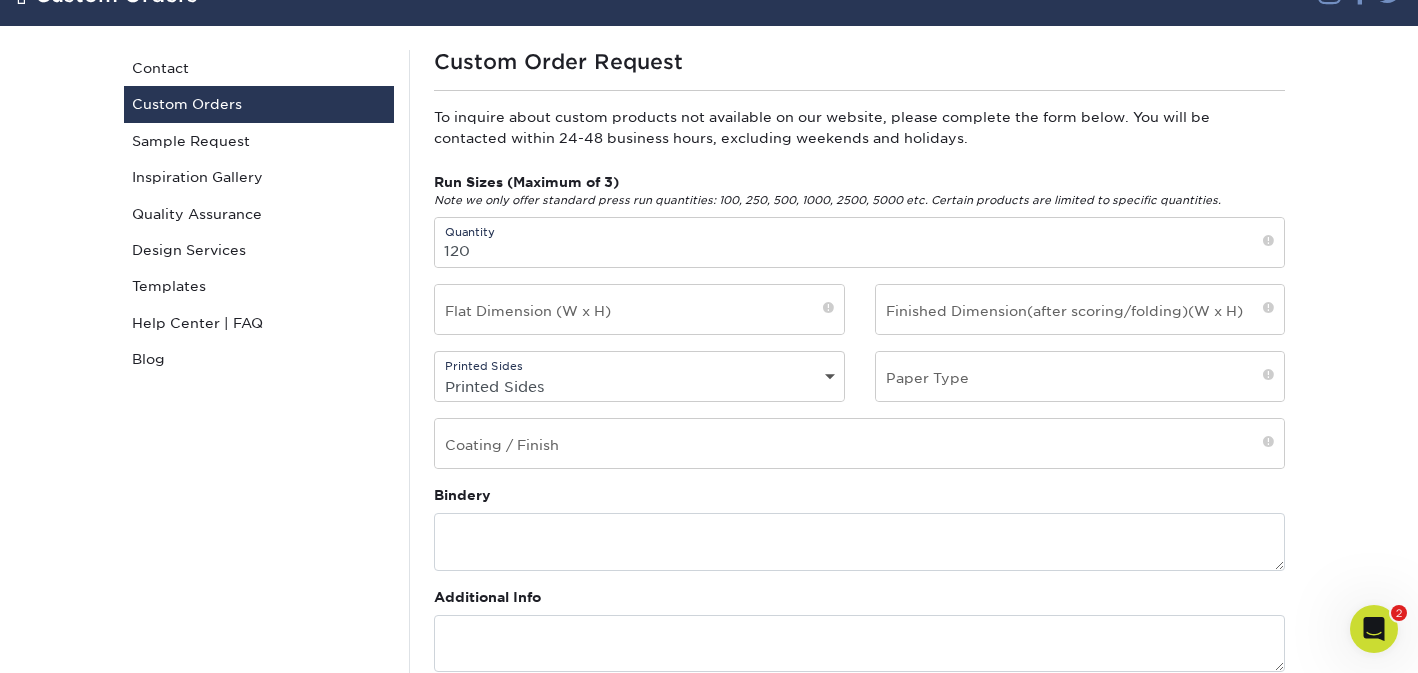 click on "Custom Orders
Instagram
Facebook
Twitter
Custom Orders
Contact
Custom Orders
Sample Request
Inspiration Gallery
Quality Assurance
Design Services
Templates
Help Center | FAQ
Blog
Custom Order Request
To inquire about custom products not available on our website, please complete the form below. You will be contacted within 24-48 business hours, excluding weekends and holidays.
Run Sizes (Maximum of 3) Quantity 120" at bounding box center [709, 637] 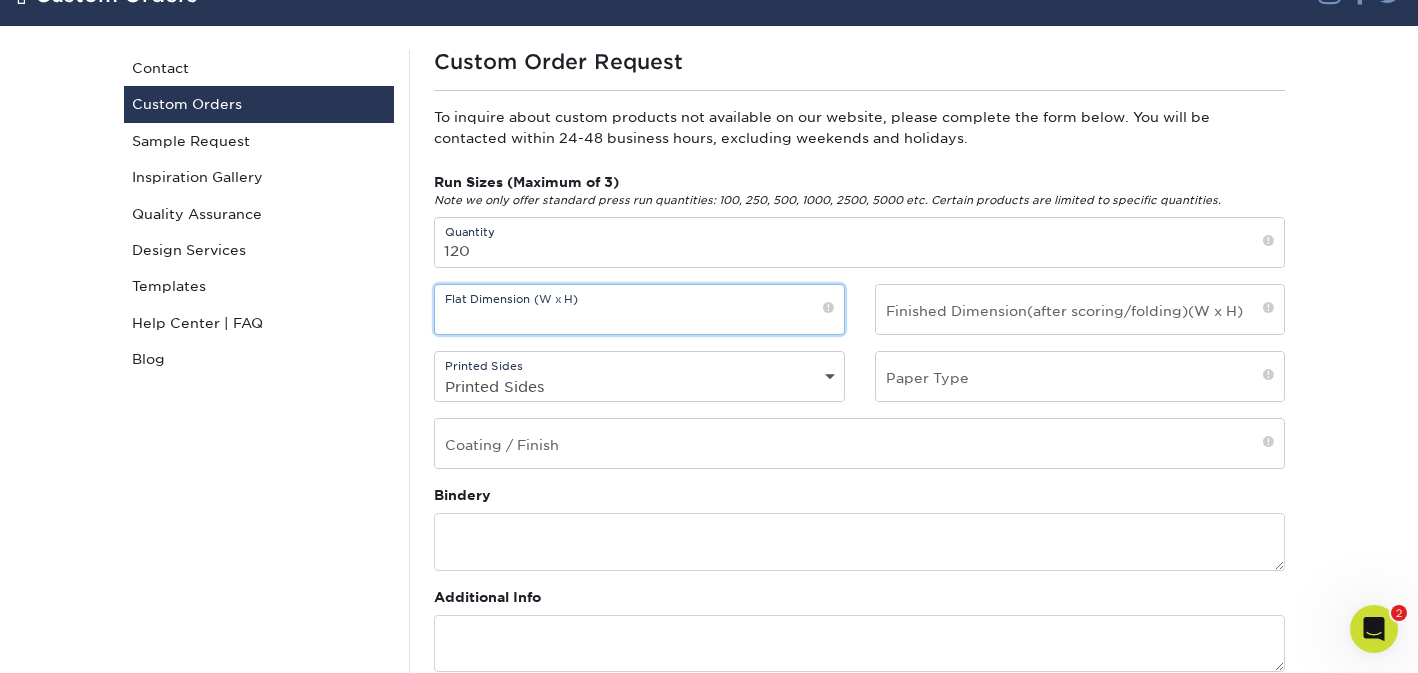 click at bounding box center [639, 309] 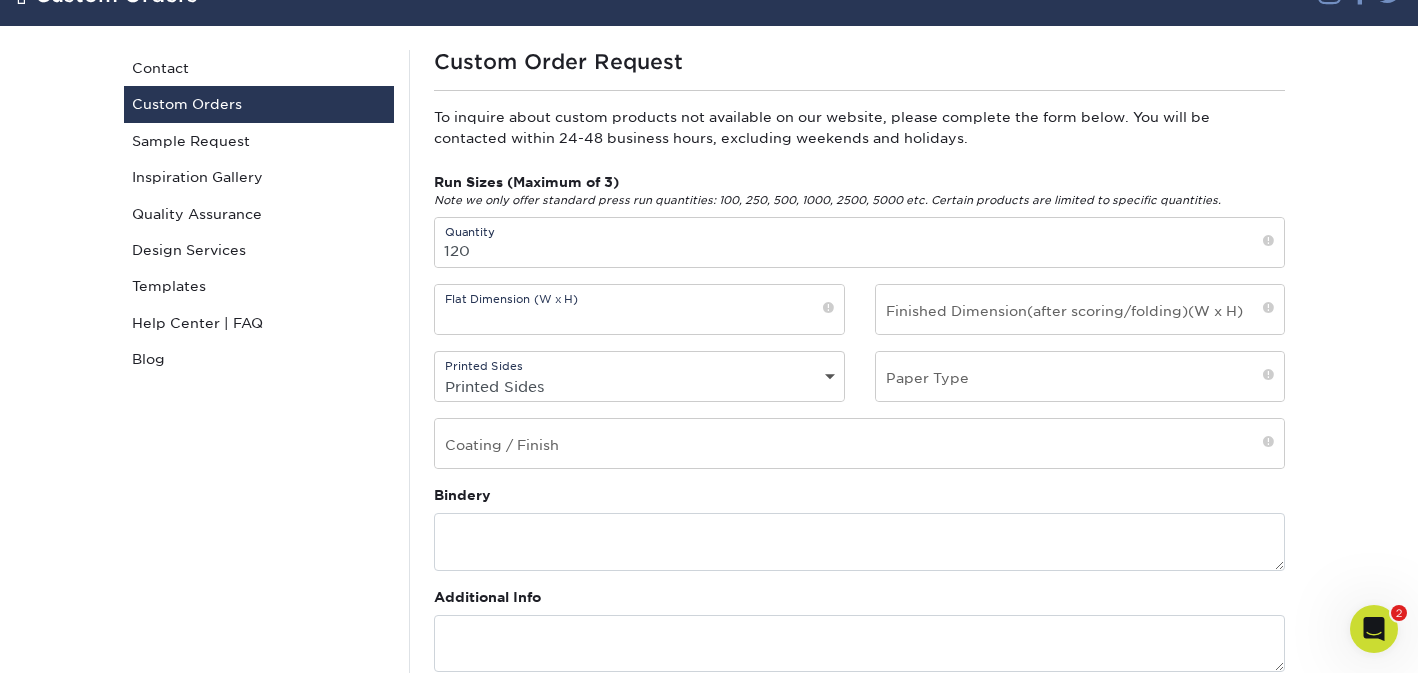 click on "Custom Orders
Instagram
Facebook
Twitter
Custom Orders
Contact
Custom Orders
Sample Request
Inspiration Gallery
Quality Assurance
Design Services
Templates
Help Center | FAQ
Blog
Custom Order Request
To inquire about custom products not available on our website, please complete the form below. You will be contacted within 24-48 business hours, excluding weekends and holidays.
Run Sizes (Maximum of 3) Quantity 120" at bounding box center (709, 637) 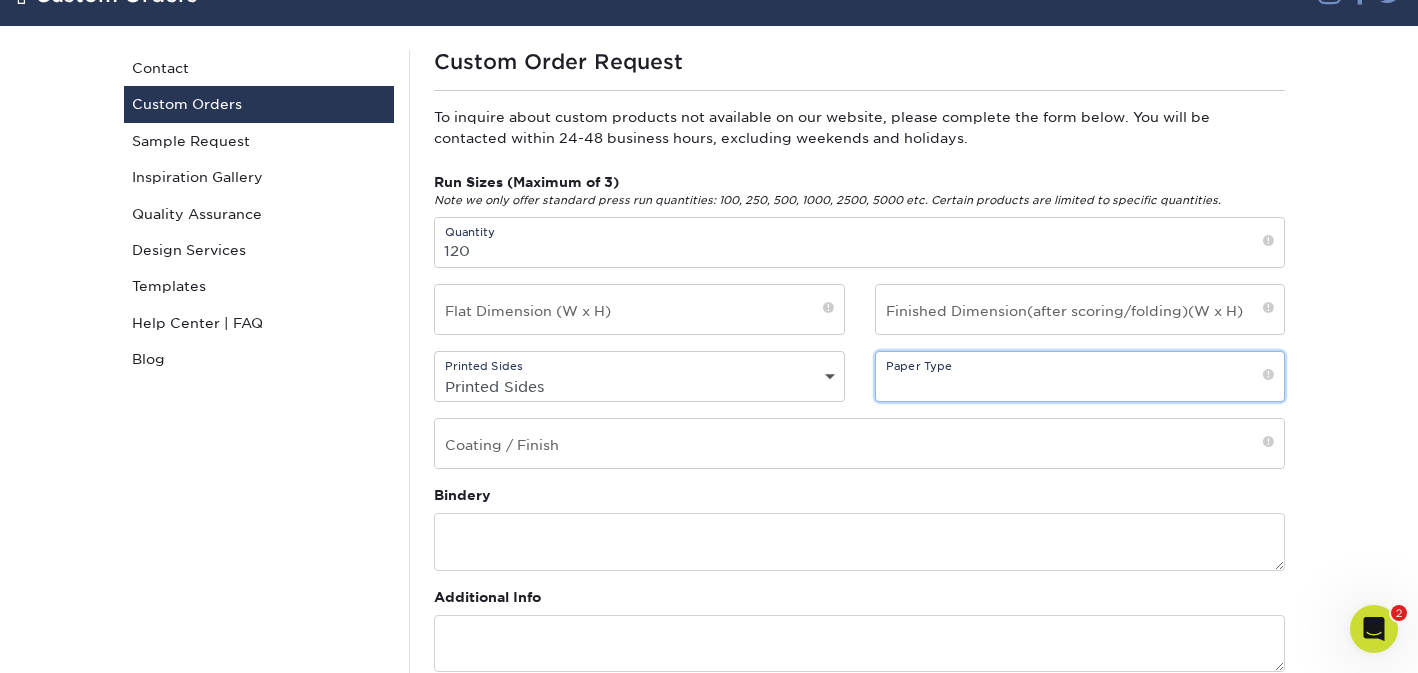 click at bounding box center [1080, 376] 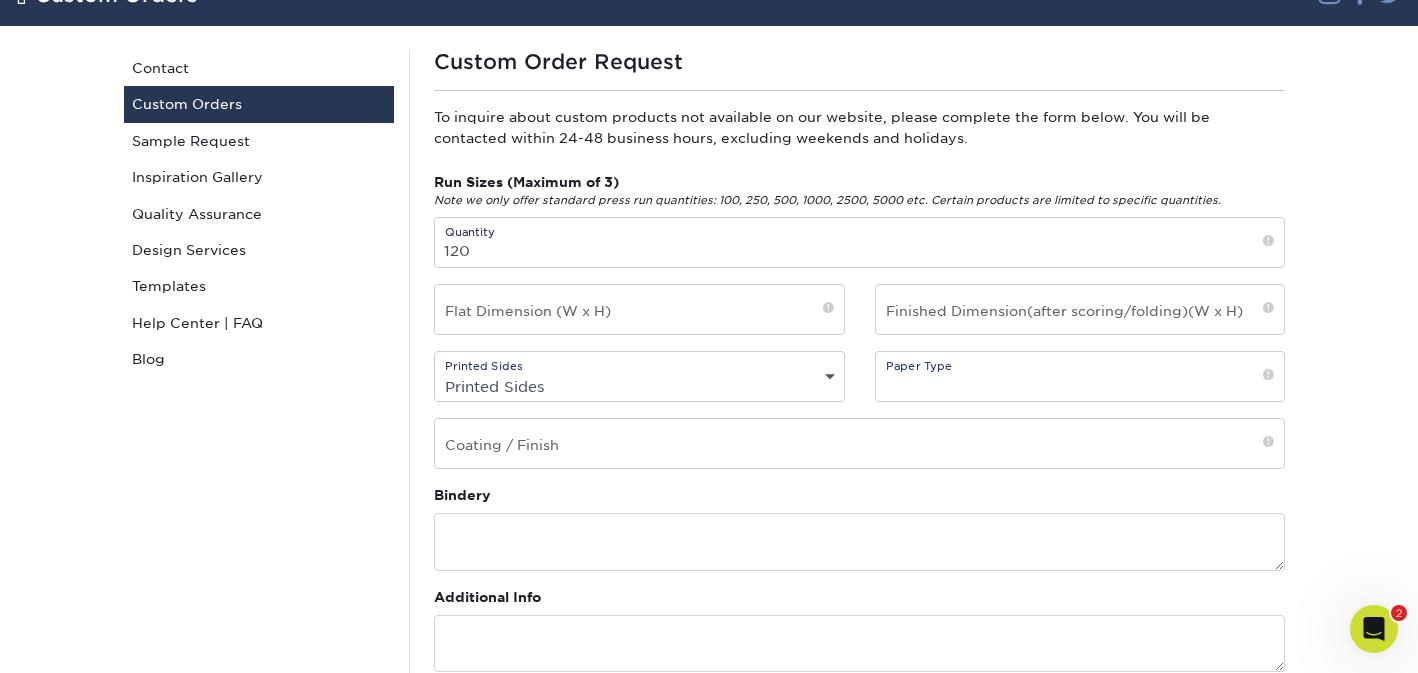 click on "Printed Sides
4/0 - Single Sided
4/4 - Double Sided" at bounding box center (639, 386) 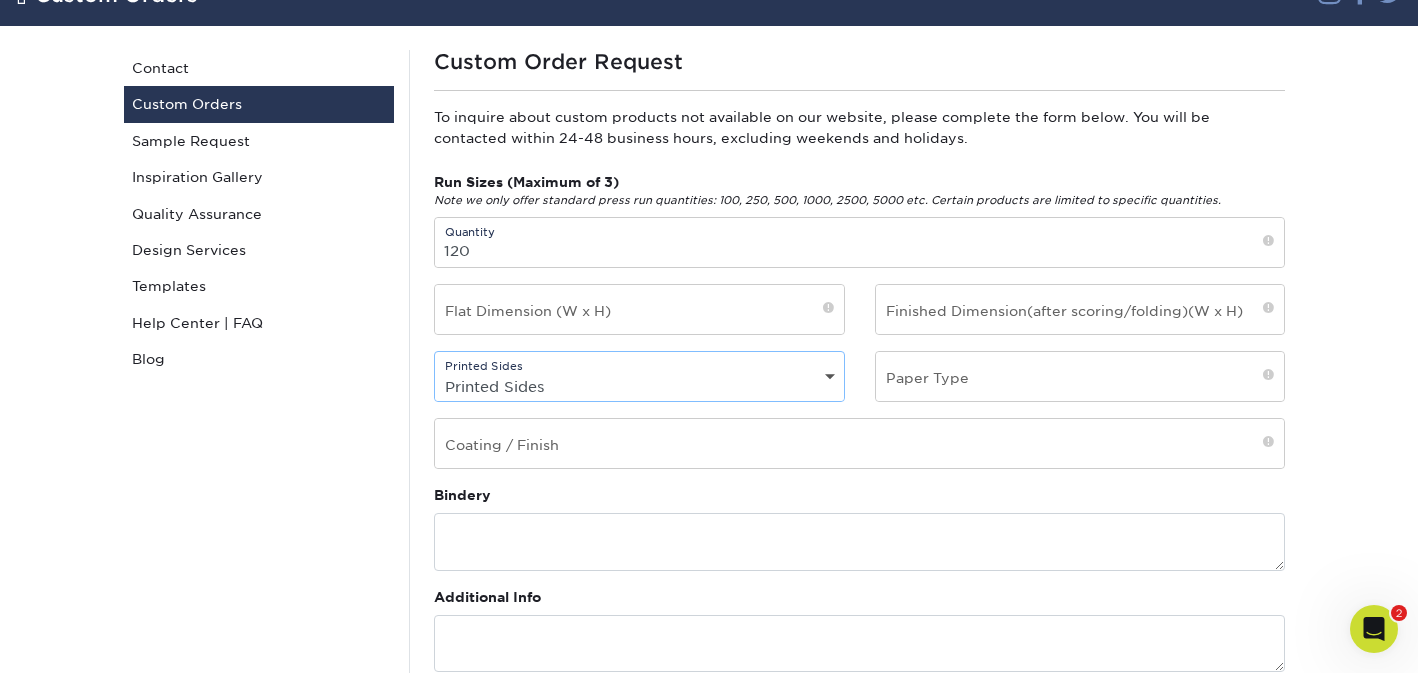 select on "4/4 - Double Sided" 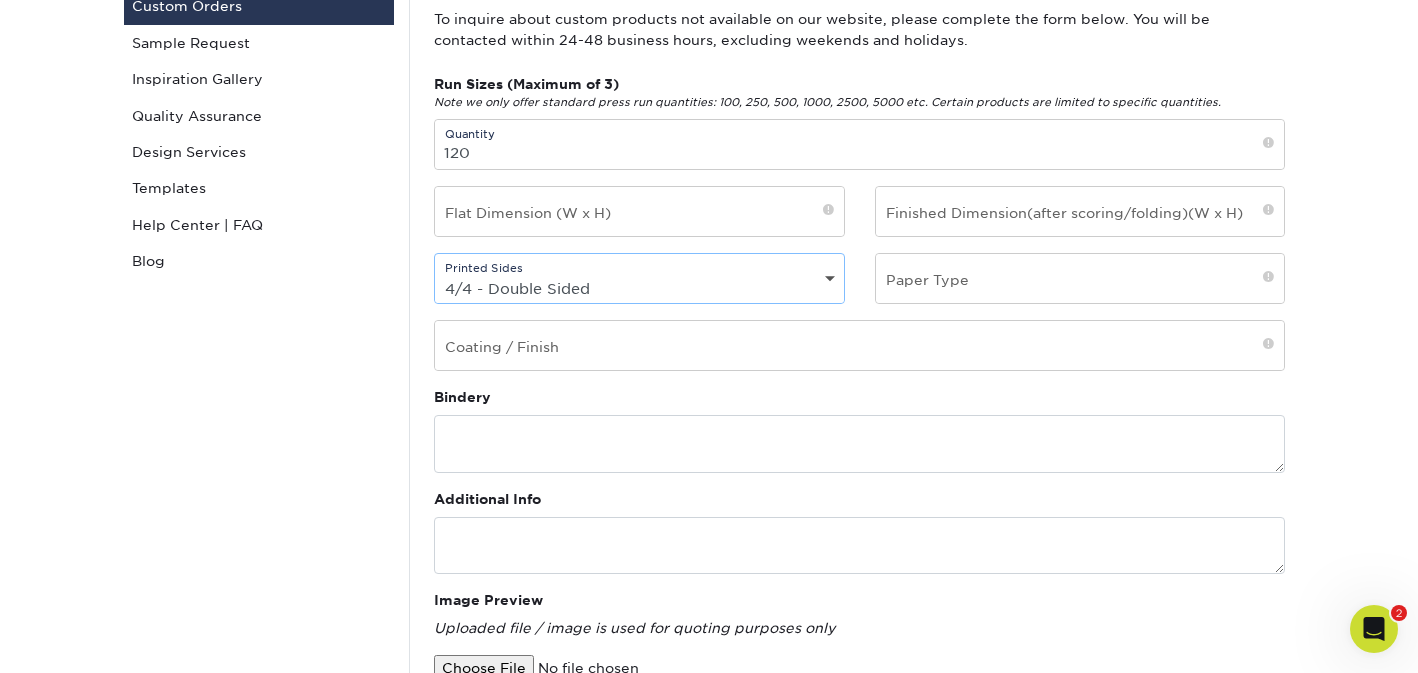 scroll, scrollTop: 277, scrollLeft: 0, axis: vertical 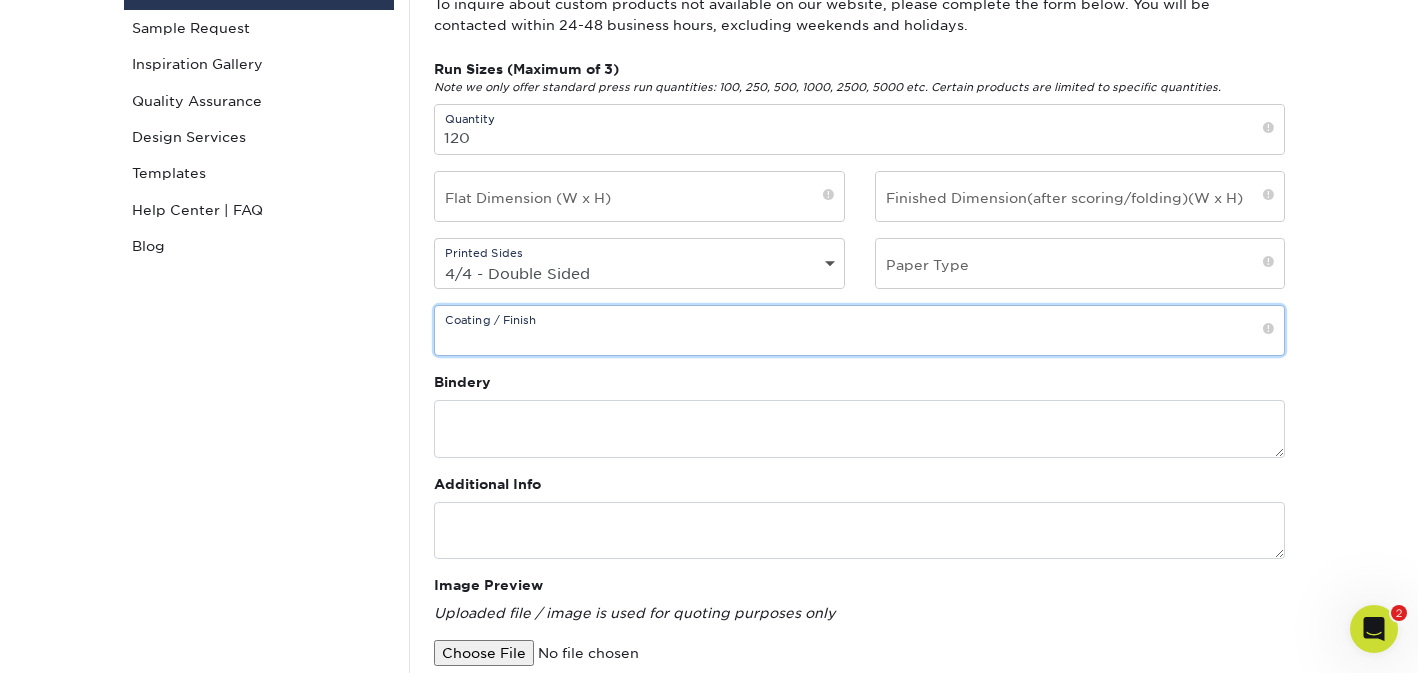 click at bounding box center [859, 330] 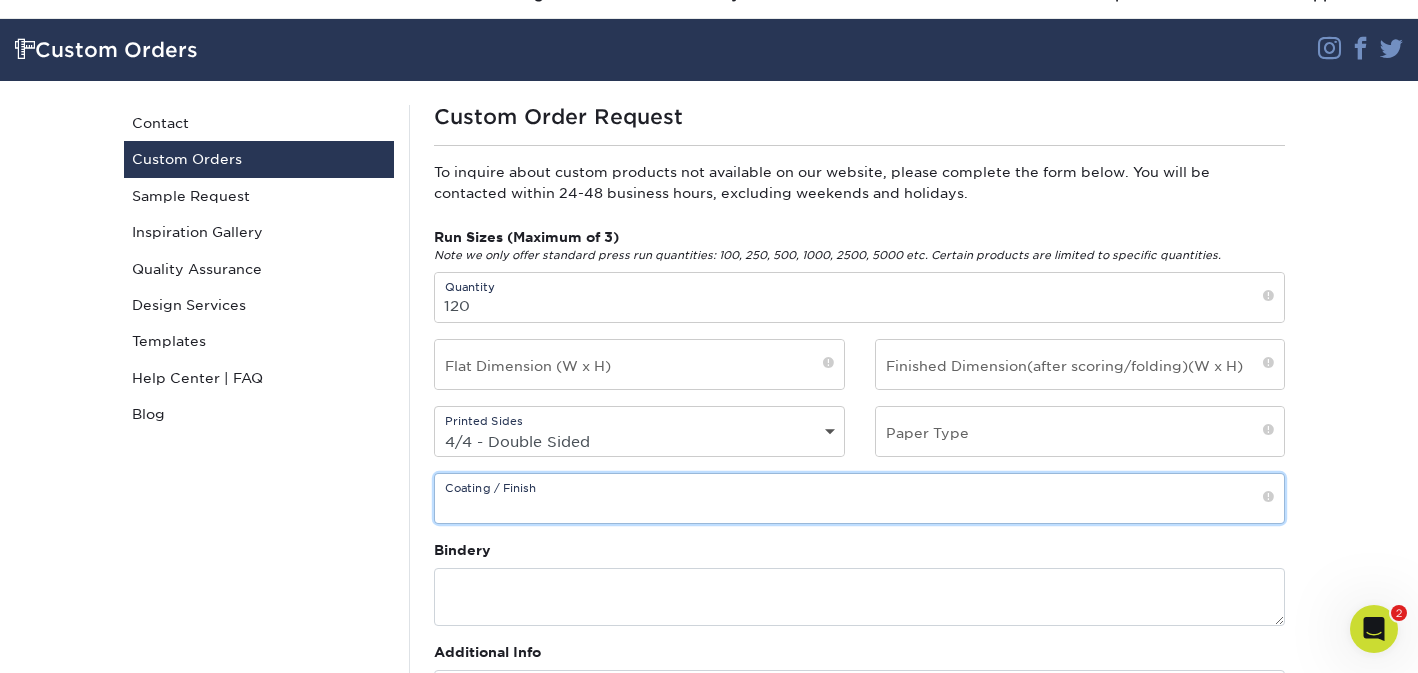 scroll, scrollTop: 95, scrollLeft: 0, axis: vertical 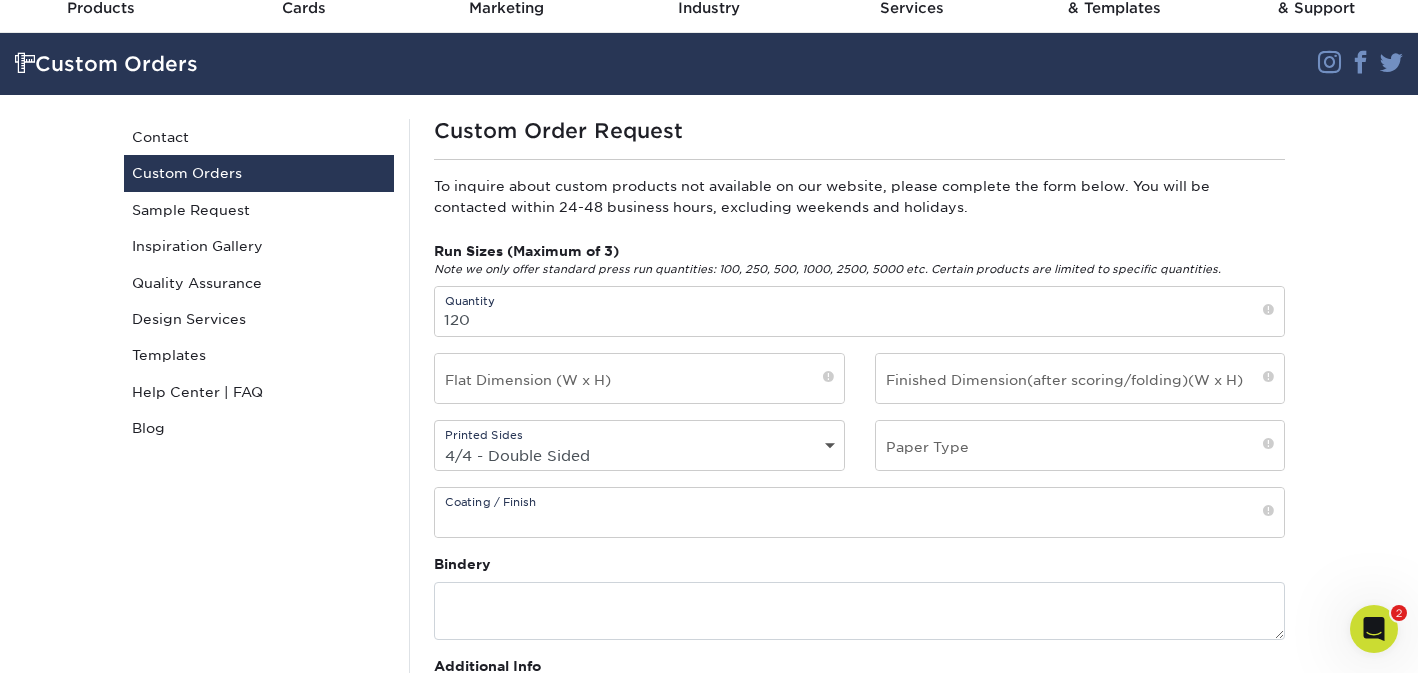 click at bounding box center (828, 378) 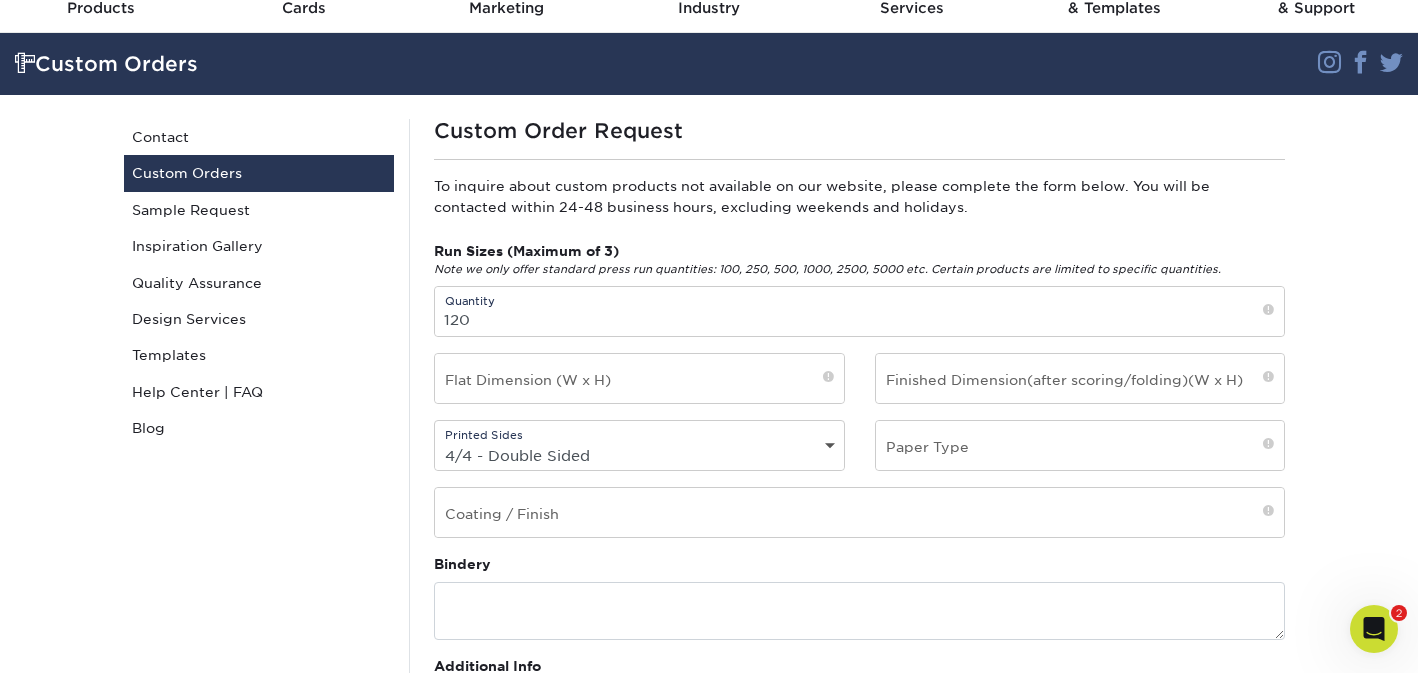 click at bounding box center [828, 378] 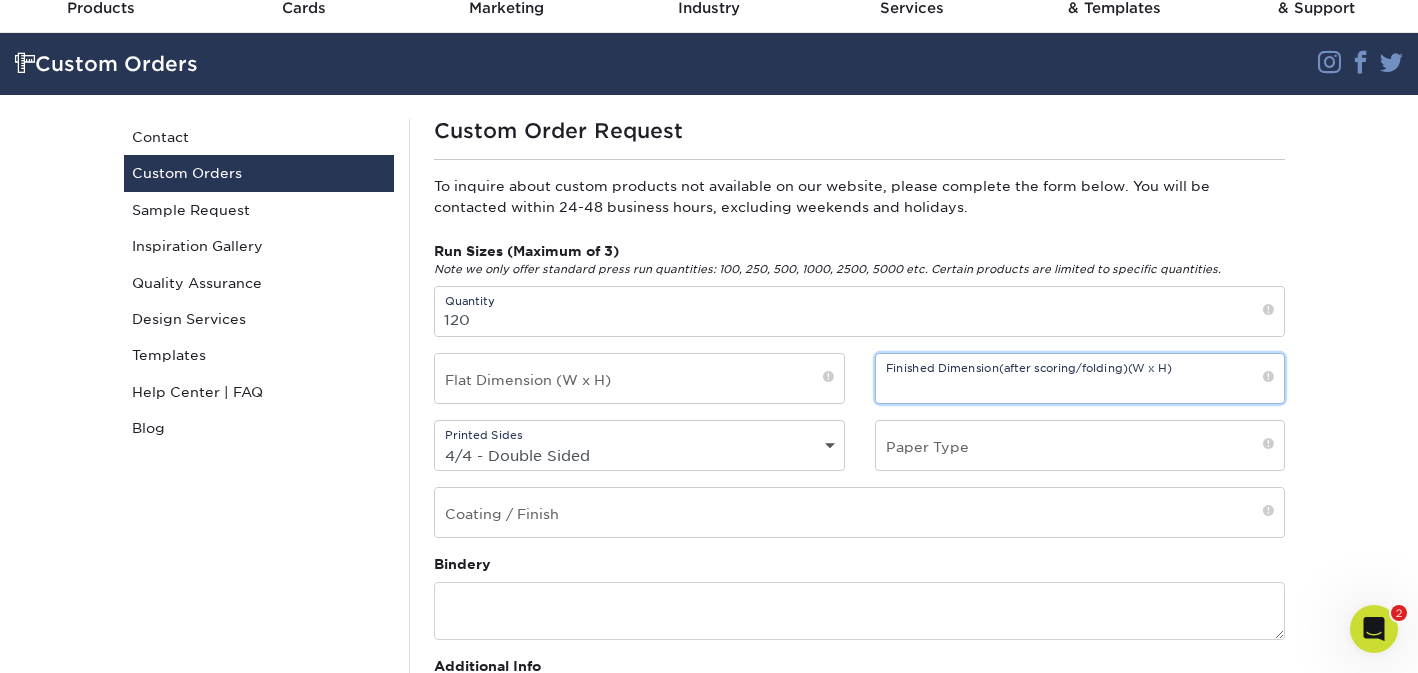 click at bounding box center (1080, 378) 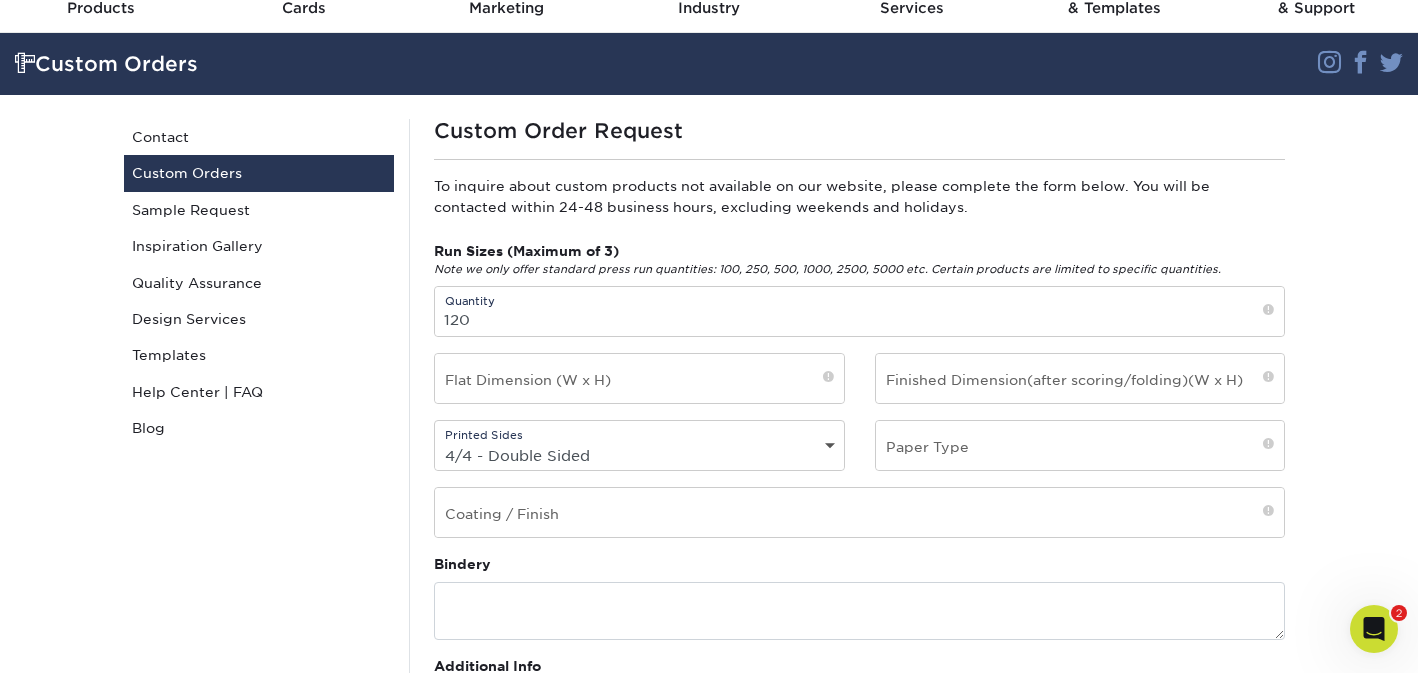 click at bounding box center (1268, 378) 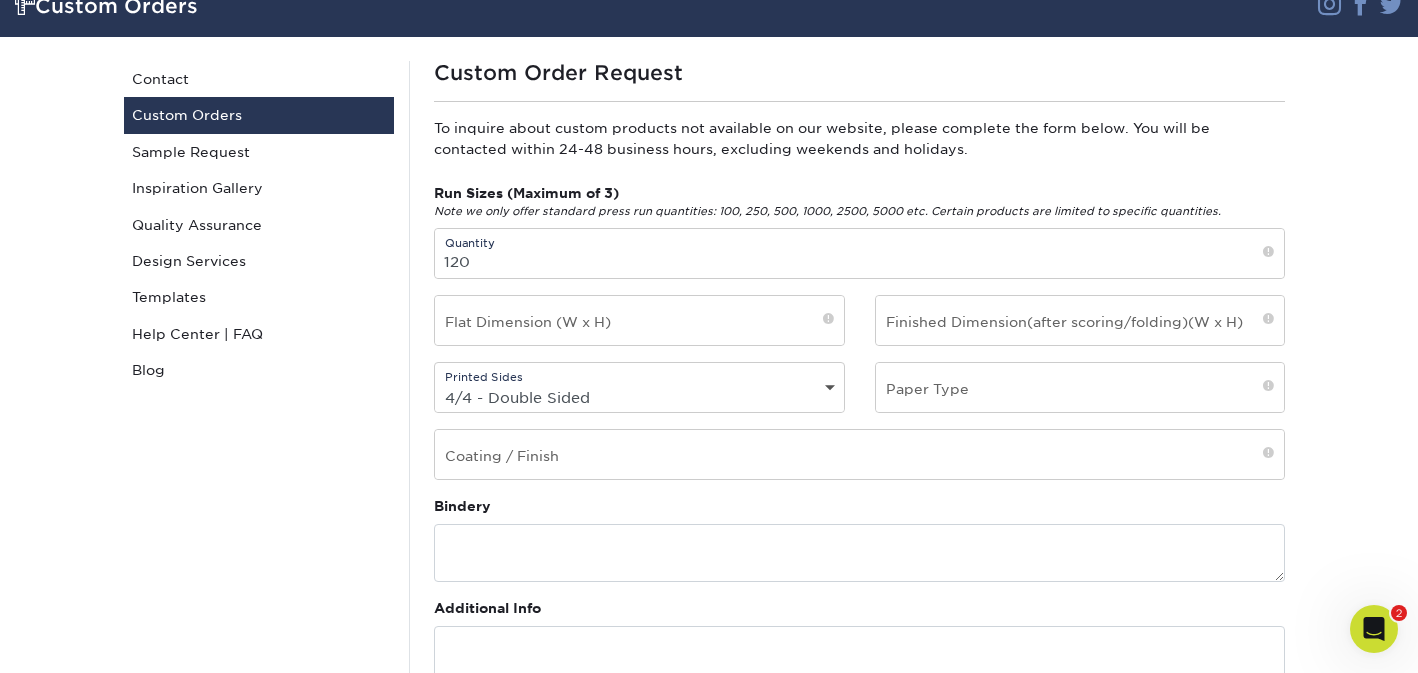 scroll, scrollTop: 158, scrollLeft: 0, axis: vertical 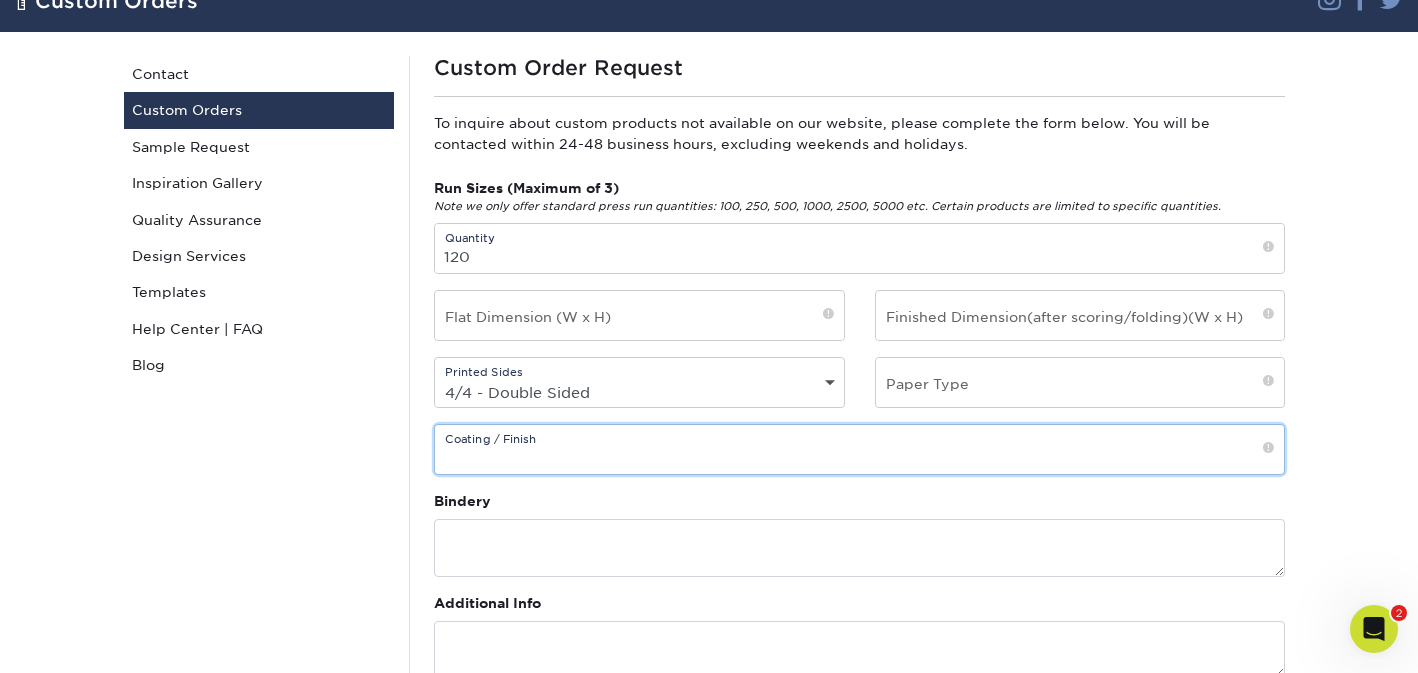 click at bounding box center (859, 449) 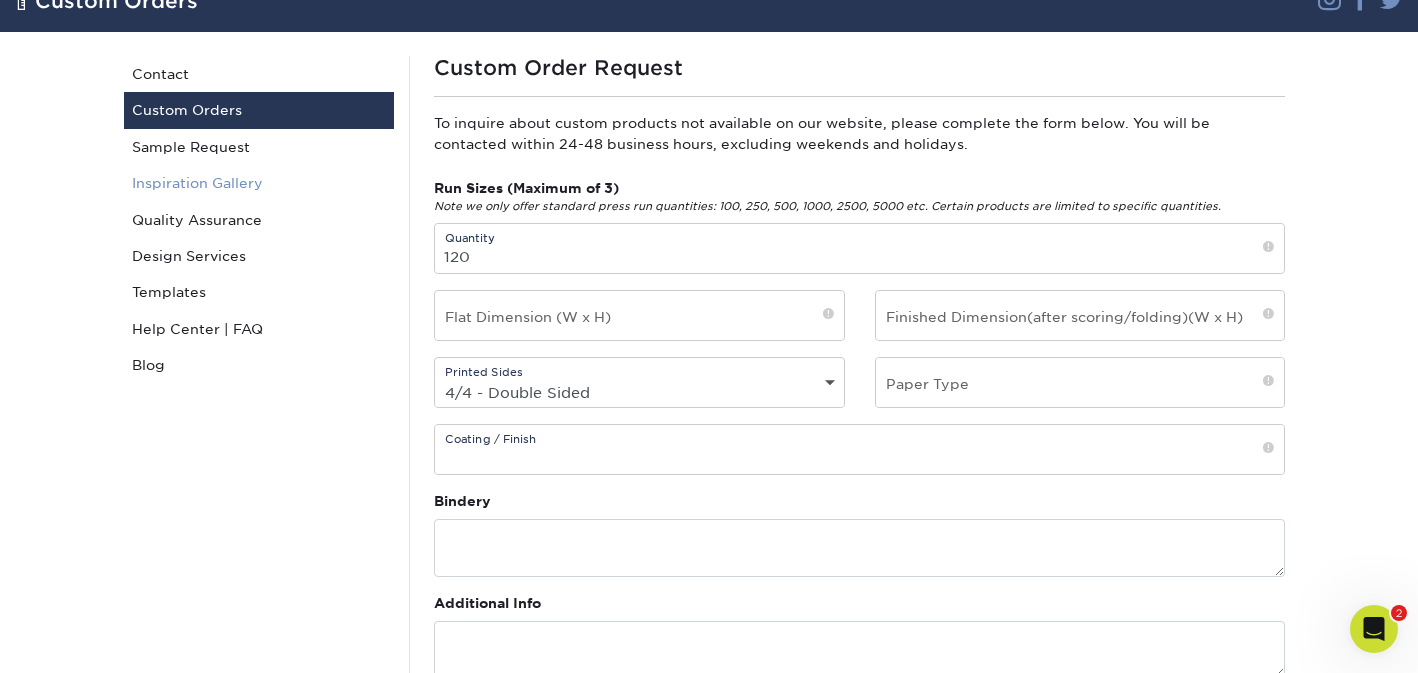 click on "Inspiration Gallery" at bounding box center [259, 183] 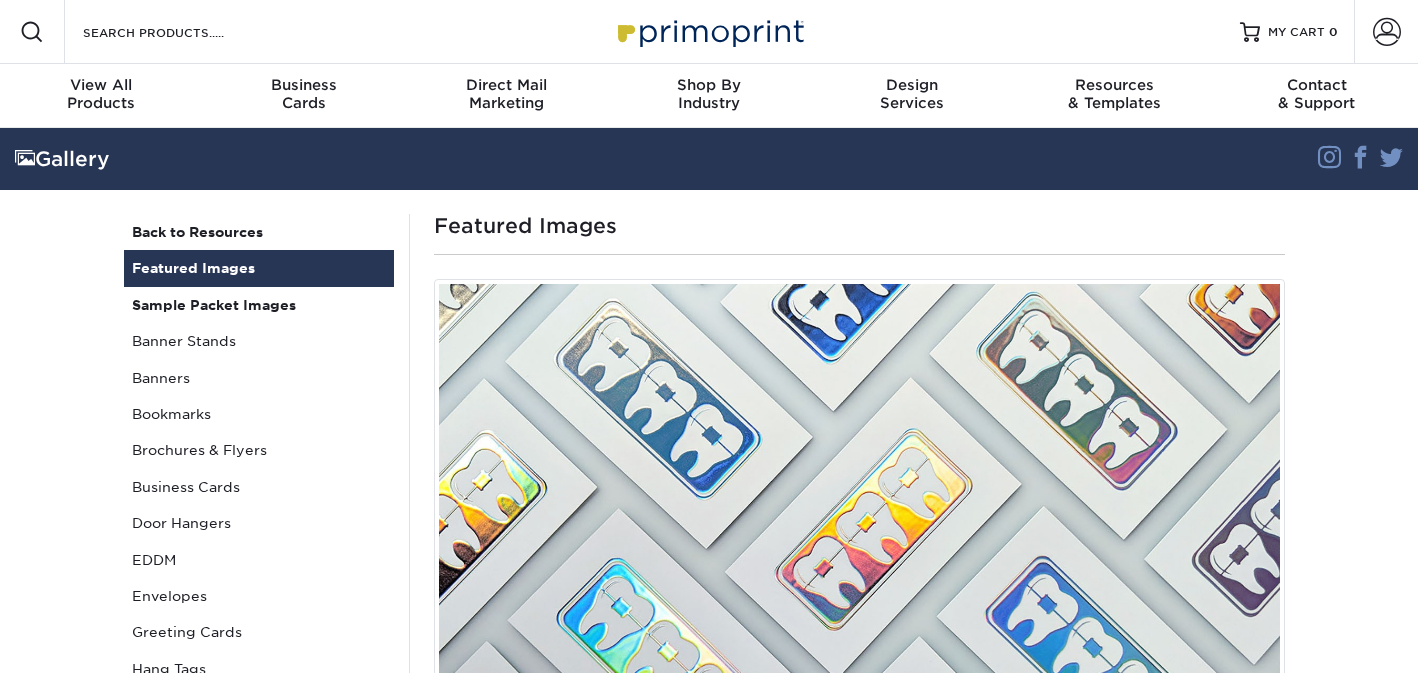 scroll, scrollTop: 0, scrollLeft: 0, axis: both 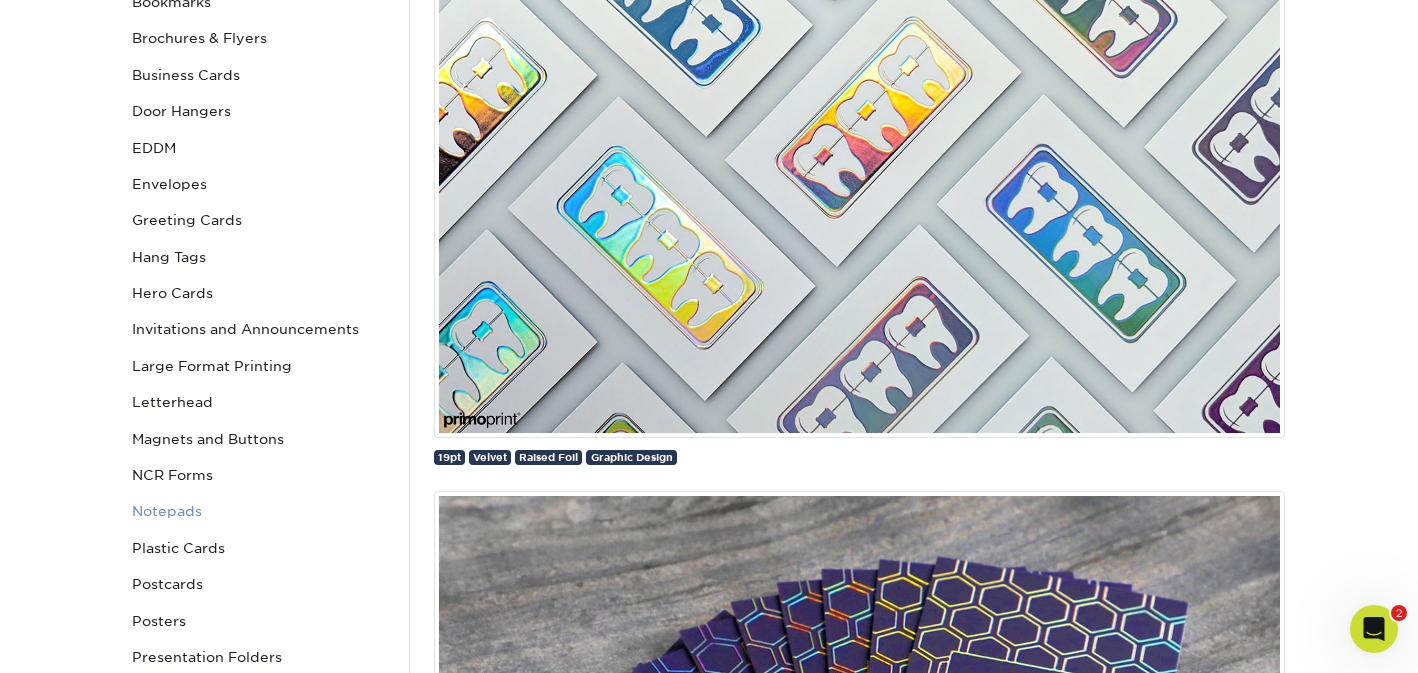 click on "Notepads" at bounding box center [259, 511] 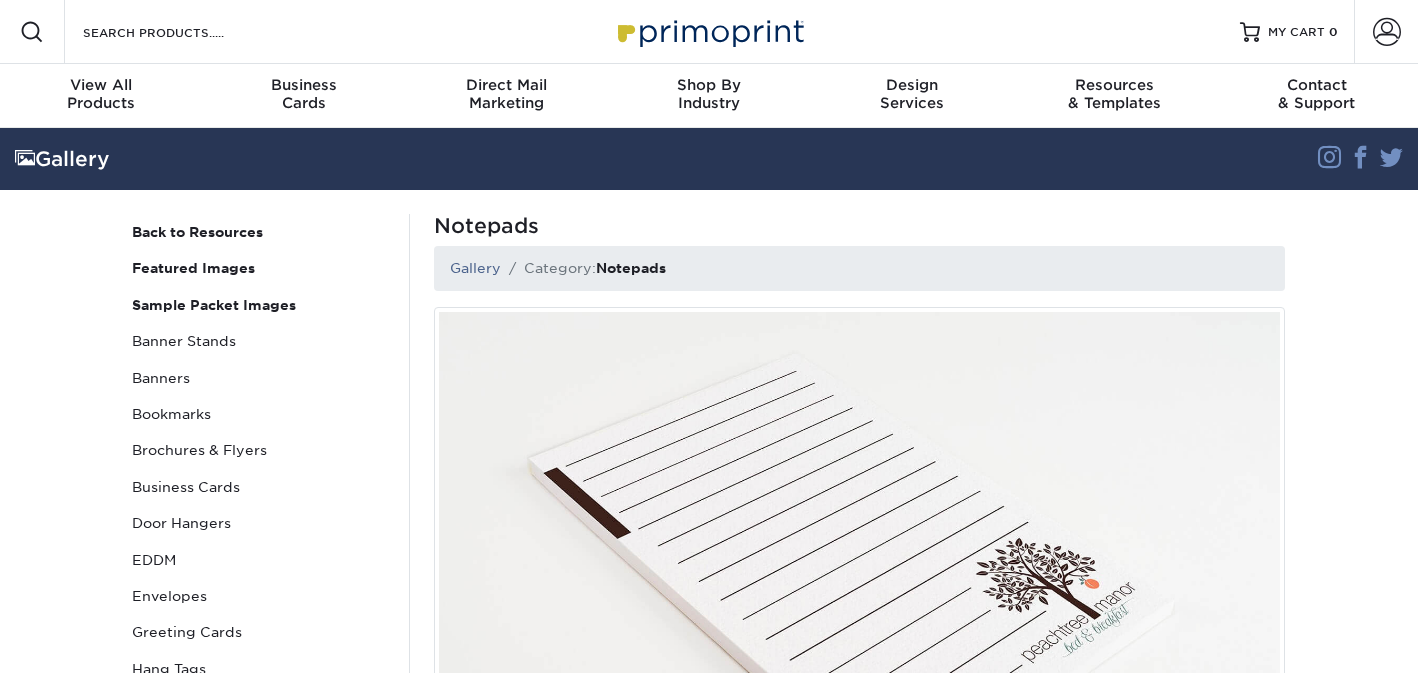 scroll, scrollTop: 0, scrollLeft: 0, axis: both 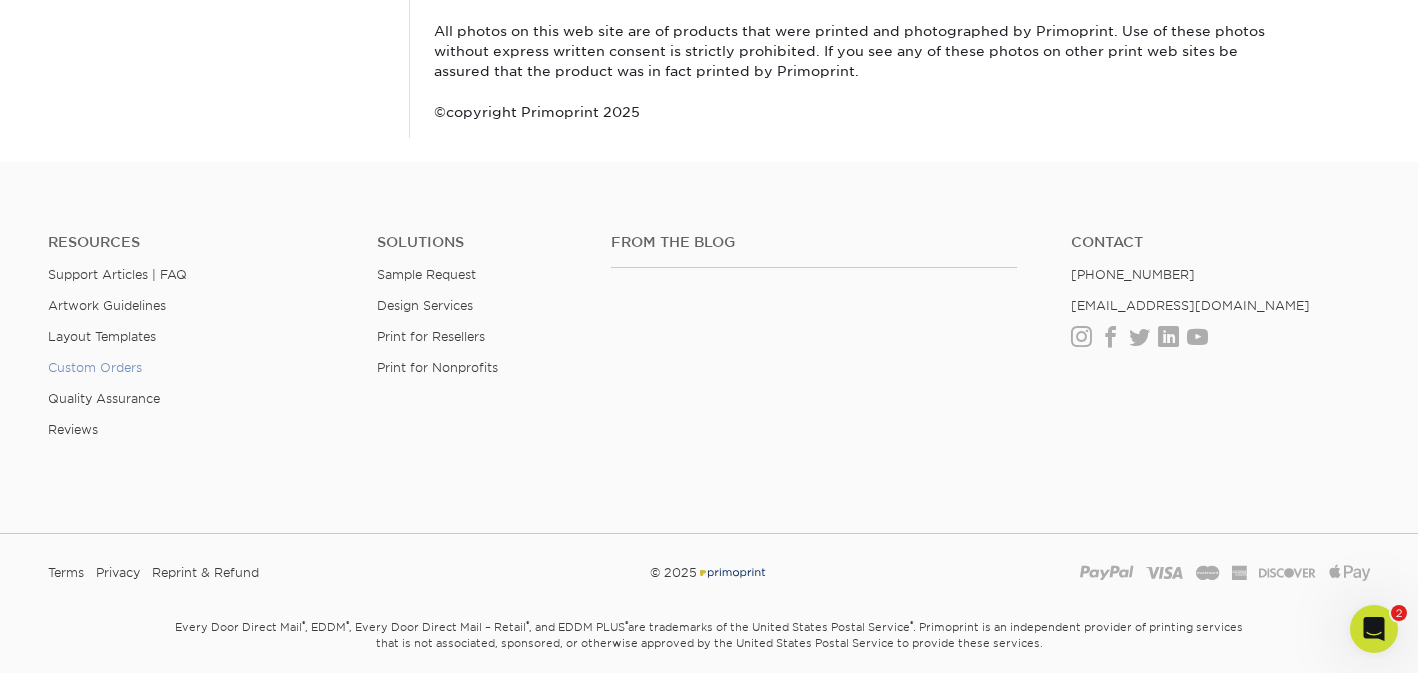 click on "Custom Orders" at bounding box center (95, 367) 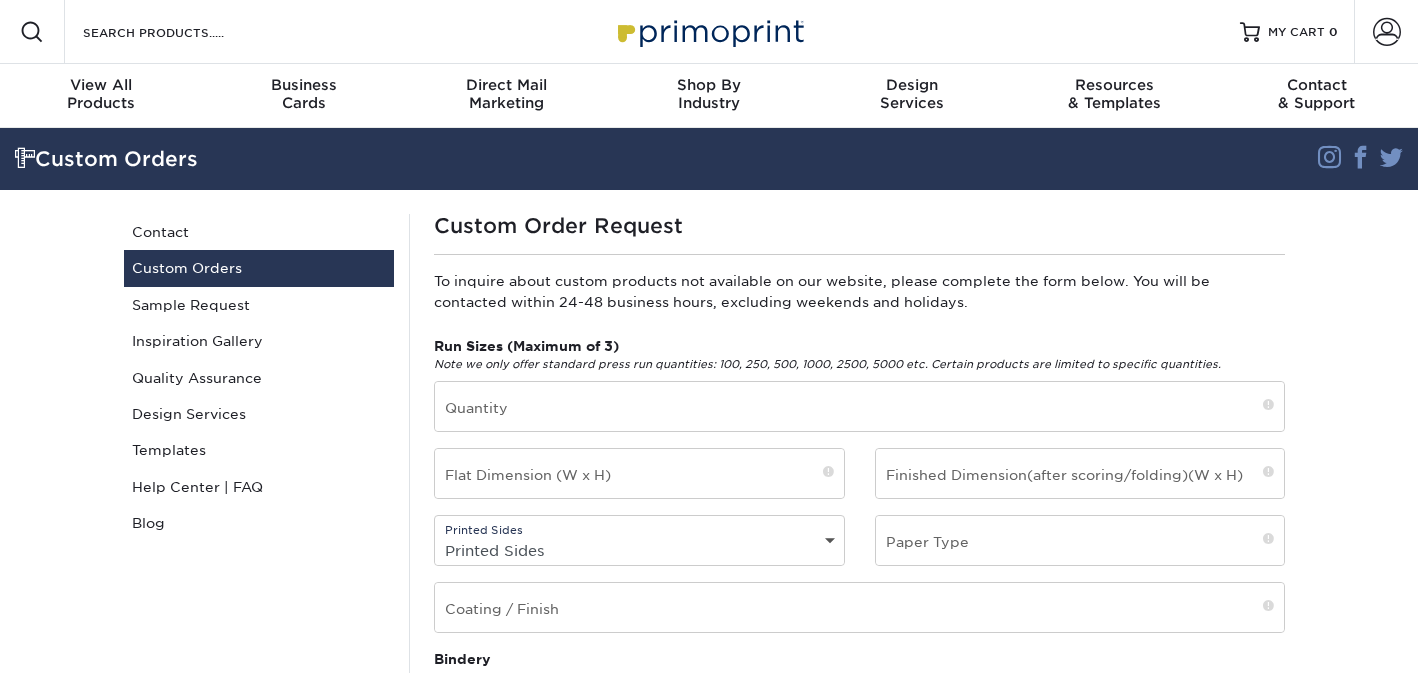 scroll, scrollTop: 0, scrollLeft: 0, axis: both 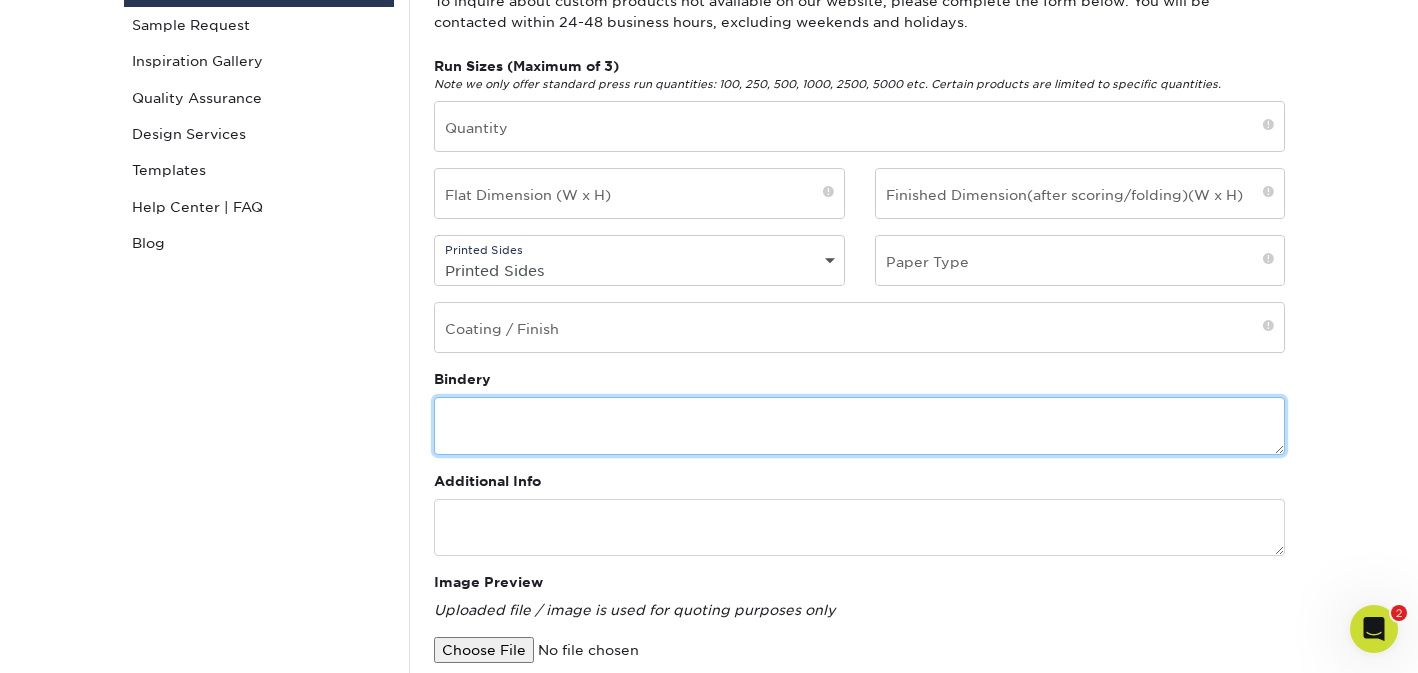 click at bounding box center [859, 425] 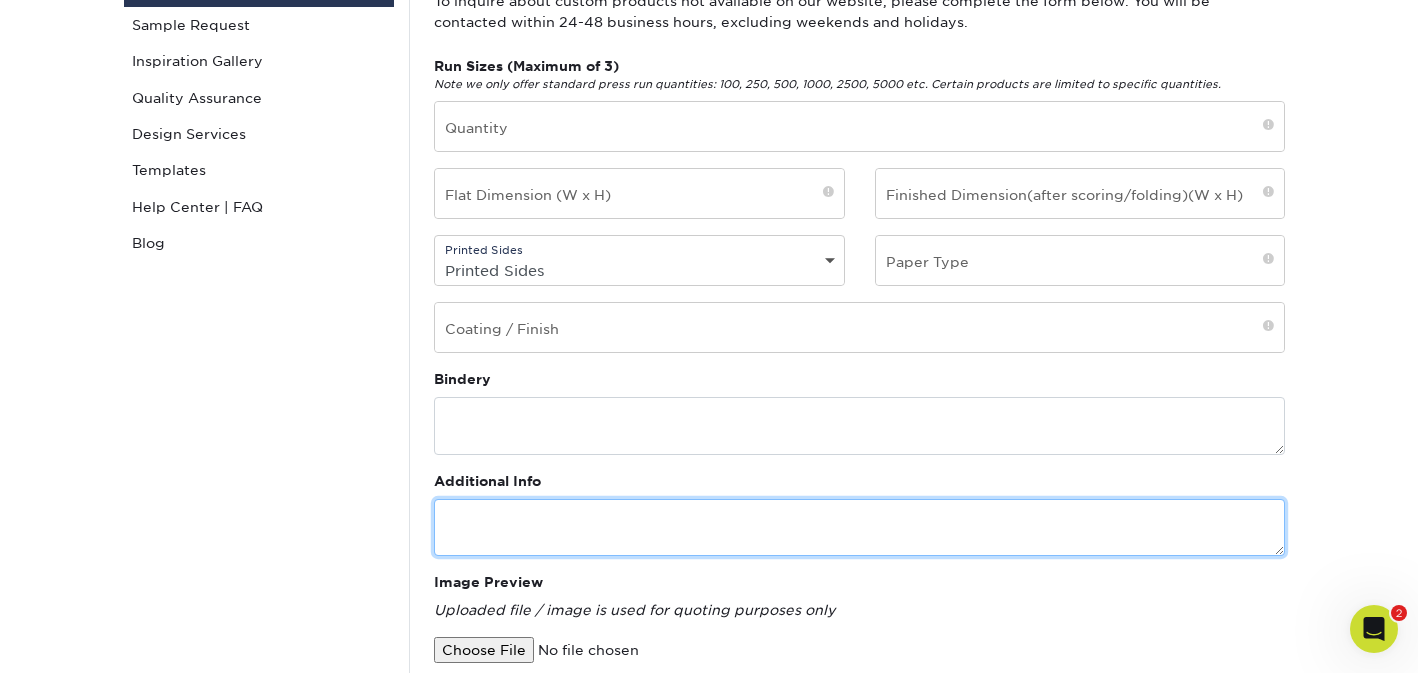 click at bounding box center [859, 527] 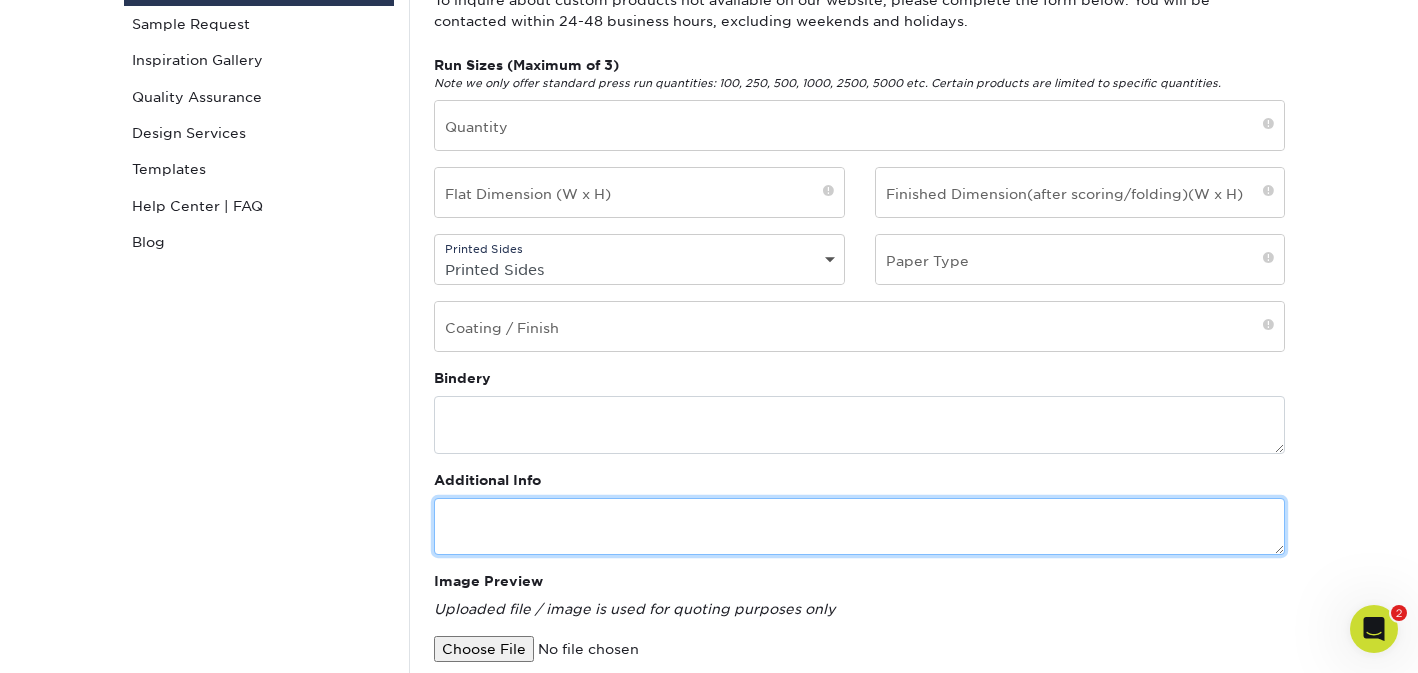 scroll, scrollTop: 280, scrollLeft: 0, axis: vertical 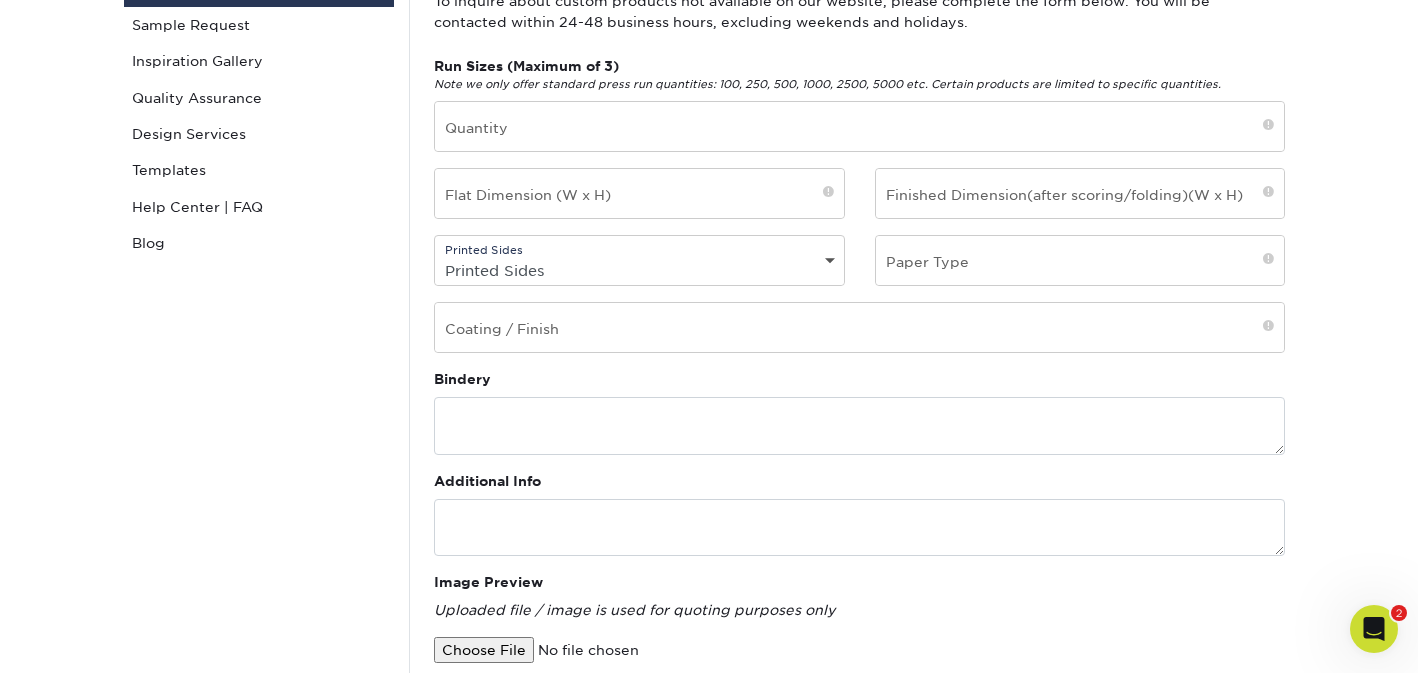 click at bounding box center (1268, 260) 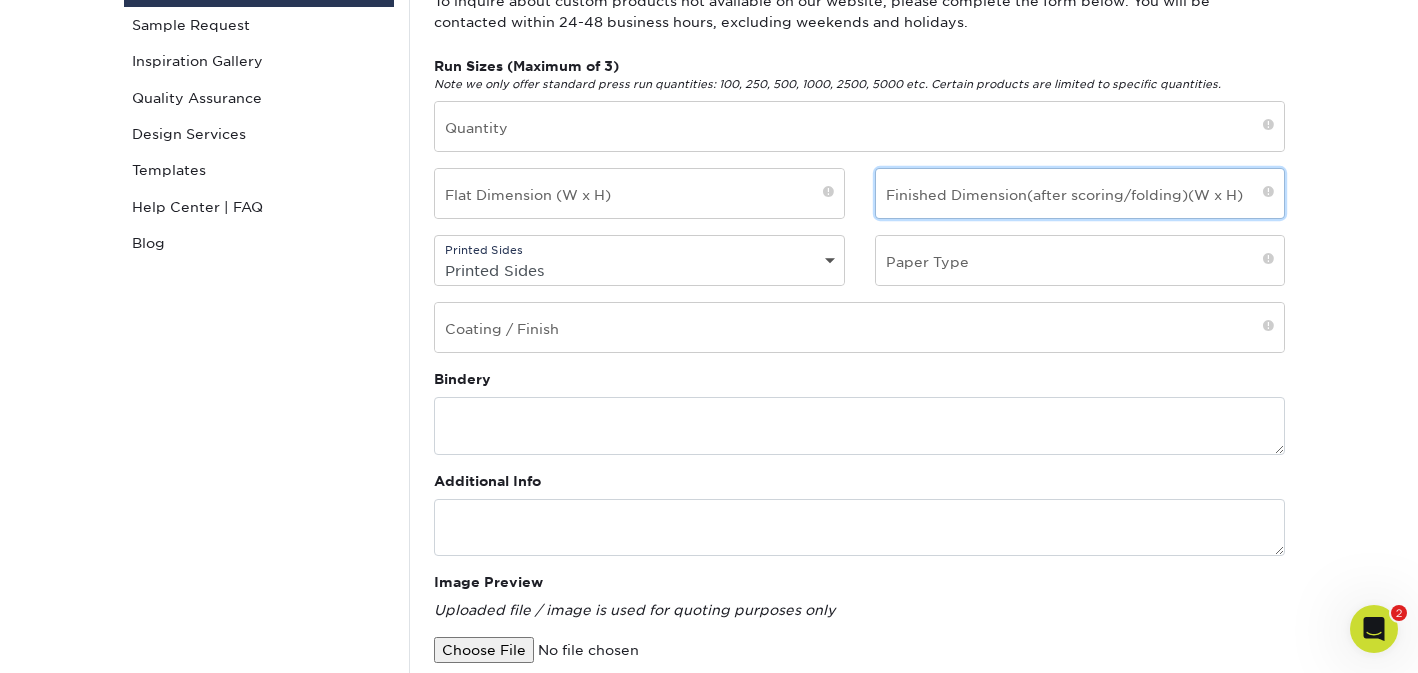 click at bounding box center [1080, 193] 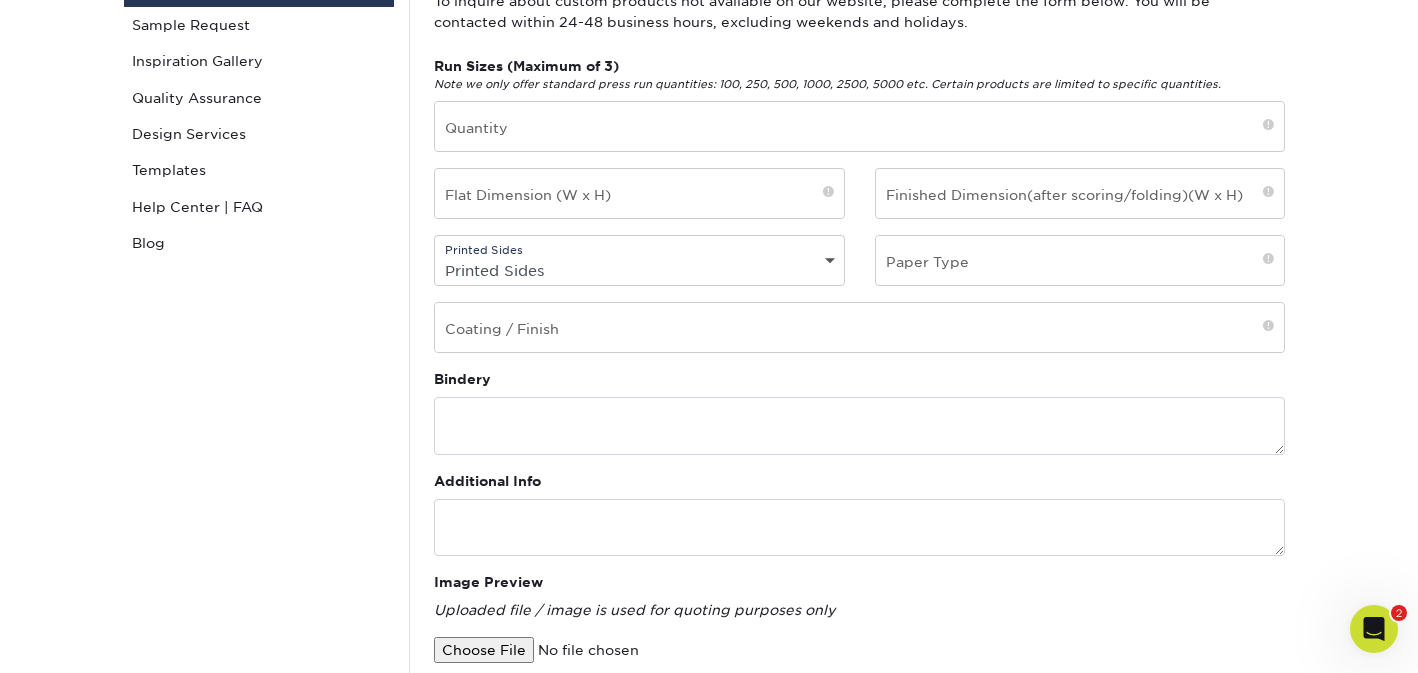 click on "Run Sizes (Maximum of 3)
Note we only offer standard press run quantities: 100, 250, 500, 1000, 2500, 5000 etc. Certain products are limited to specific quantities.
Quantity
Flat Dimension (W x H)
Finished Dimension  (after scoring/folding)  (W x H)
Paper Type" at bounding box center (859, 212) 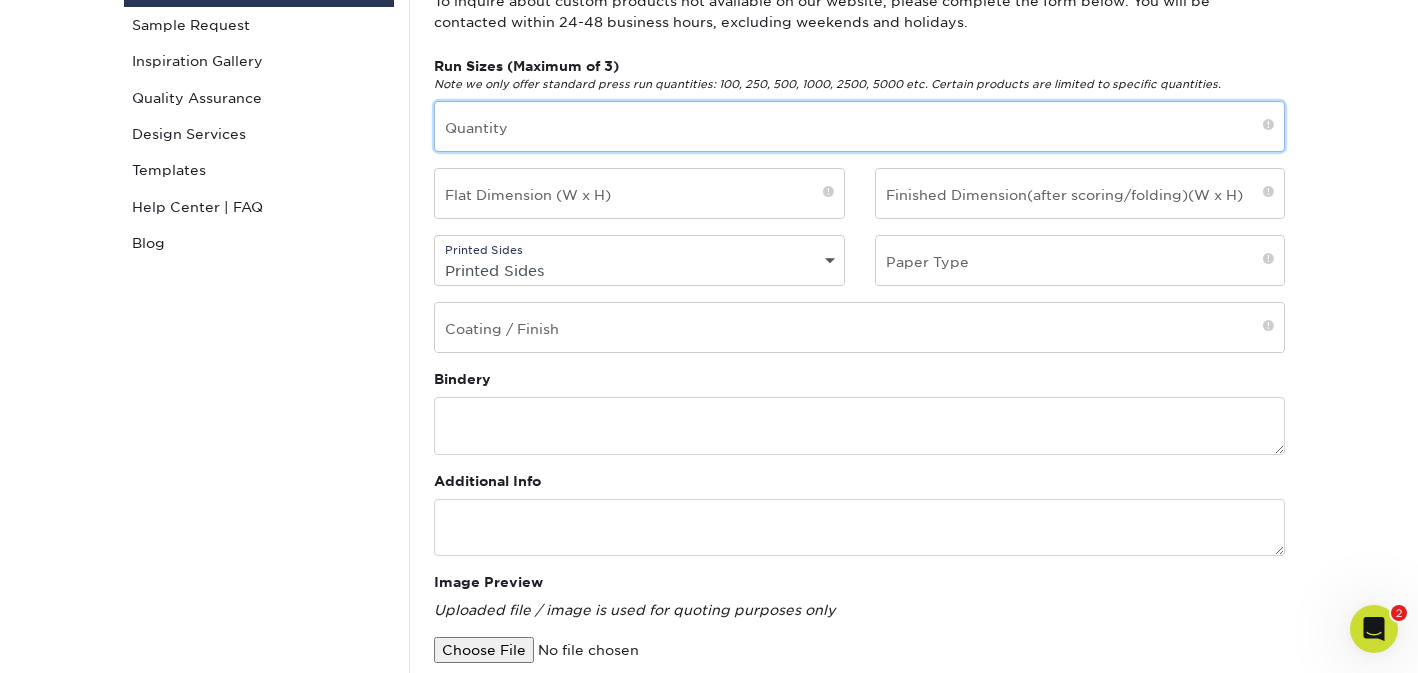 click at bounding box center (859, 126) 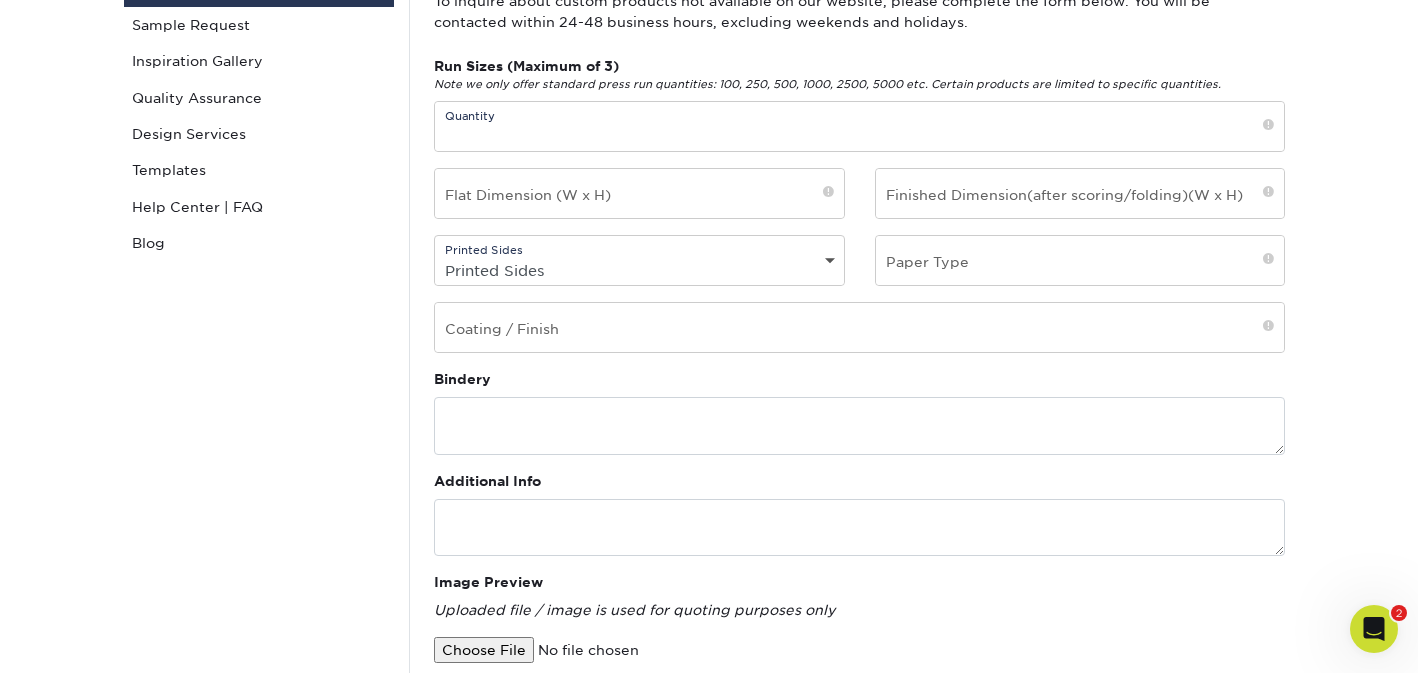 click at bounding box center [1268, 126] 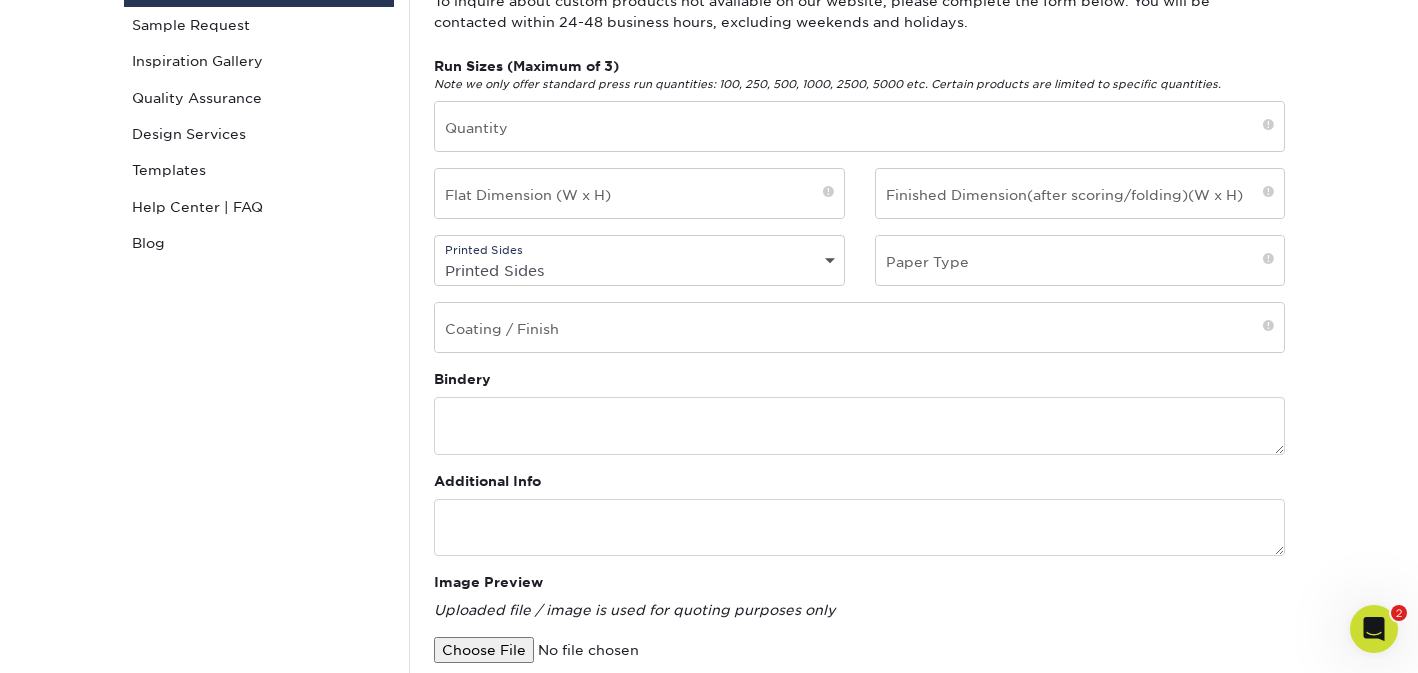scroll, scrollTop: 0, scrollLeft: 0, axis: both 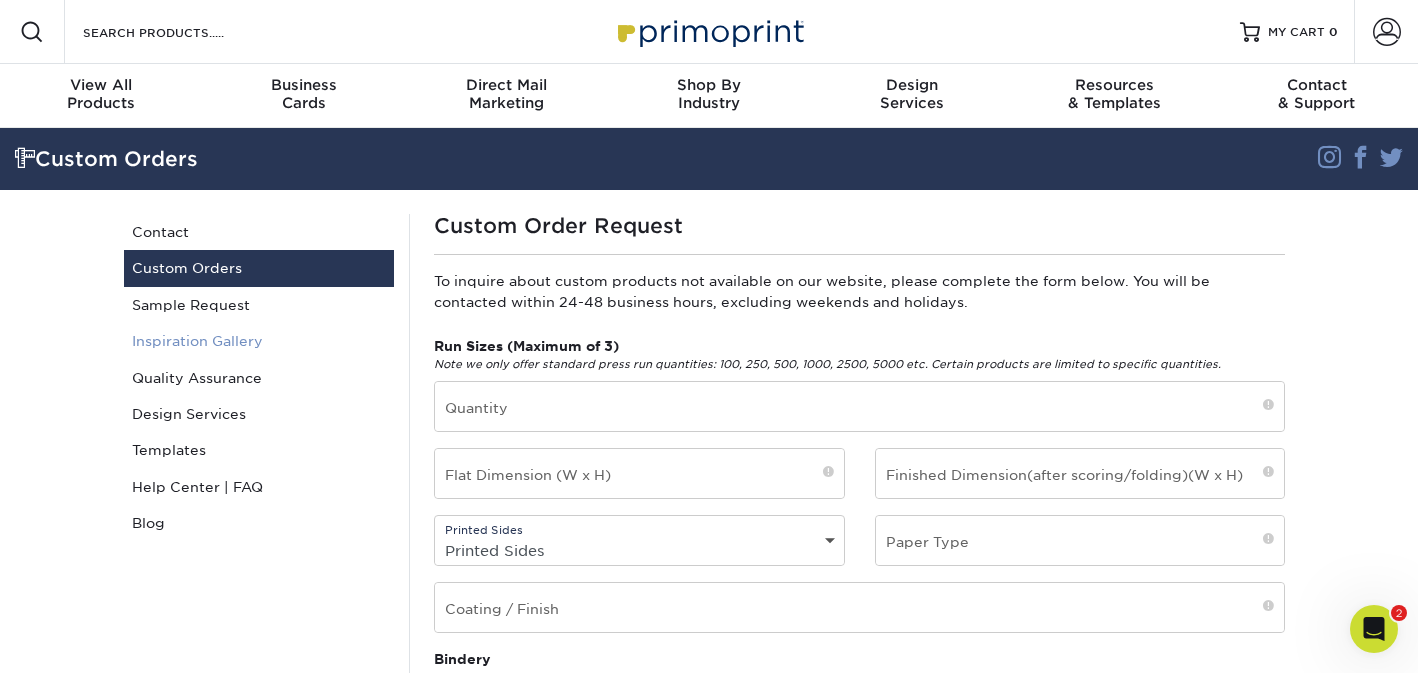 click on "Inspiration Gallery" at bounding box center (259, 341) 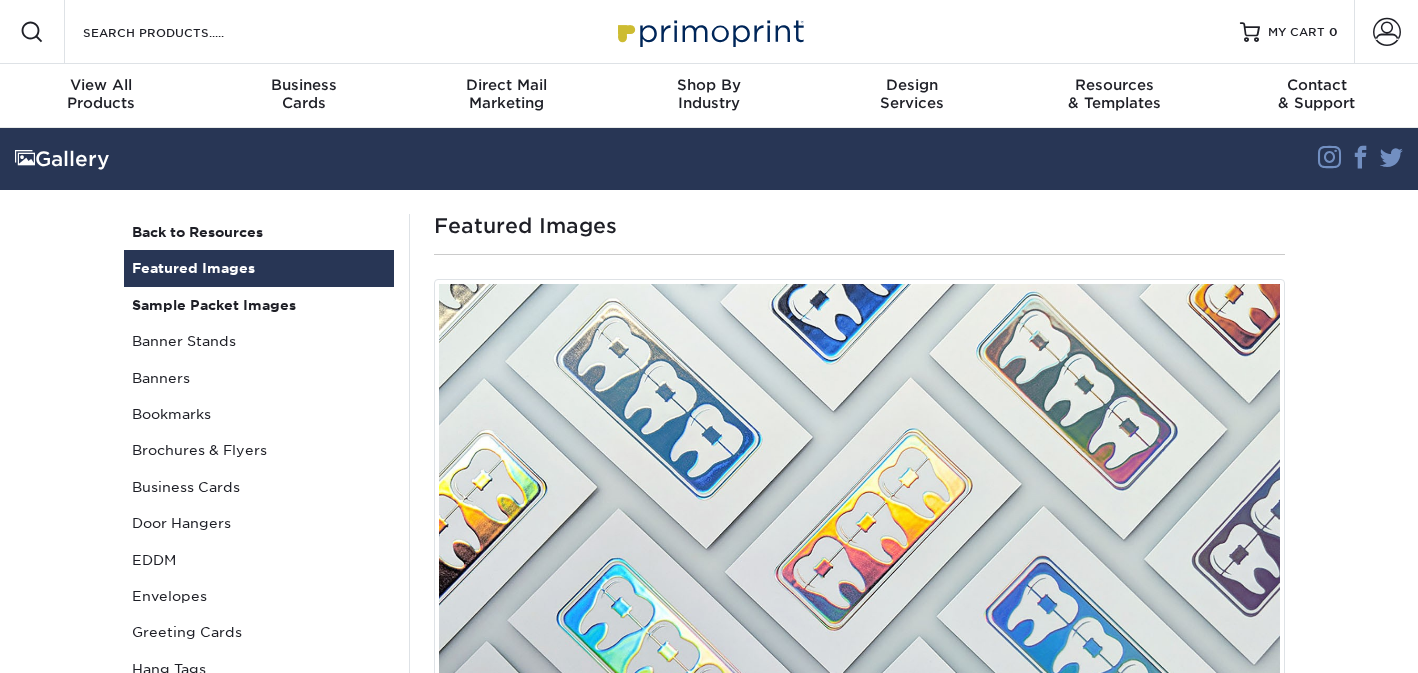 scroll, scrollTop: 0, scrollLeft: 0, axis: both 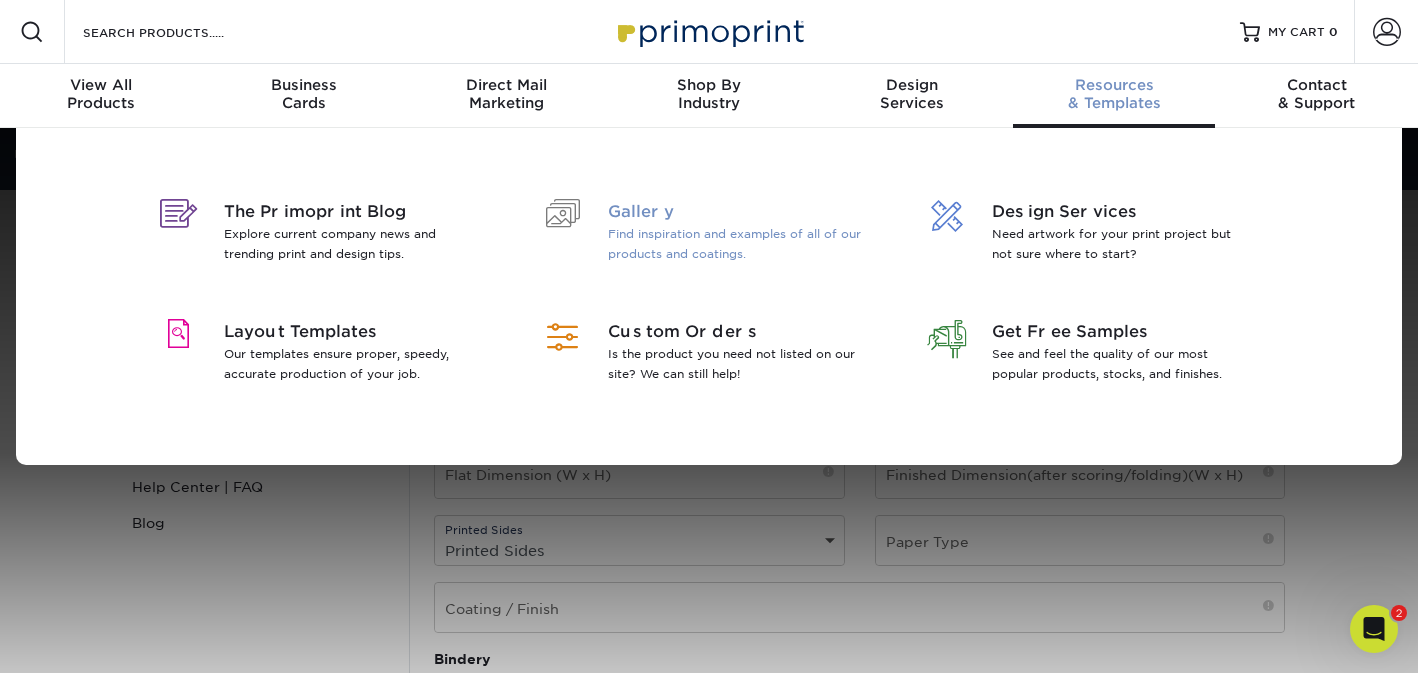 click on "Gallery" at bounding box center [737, 212] 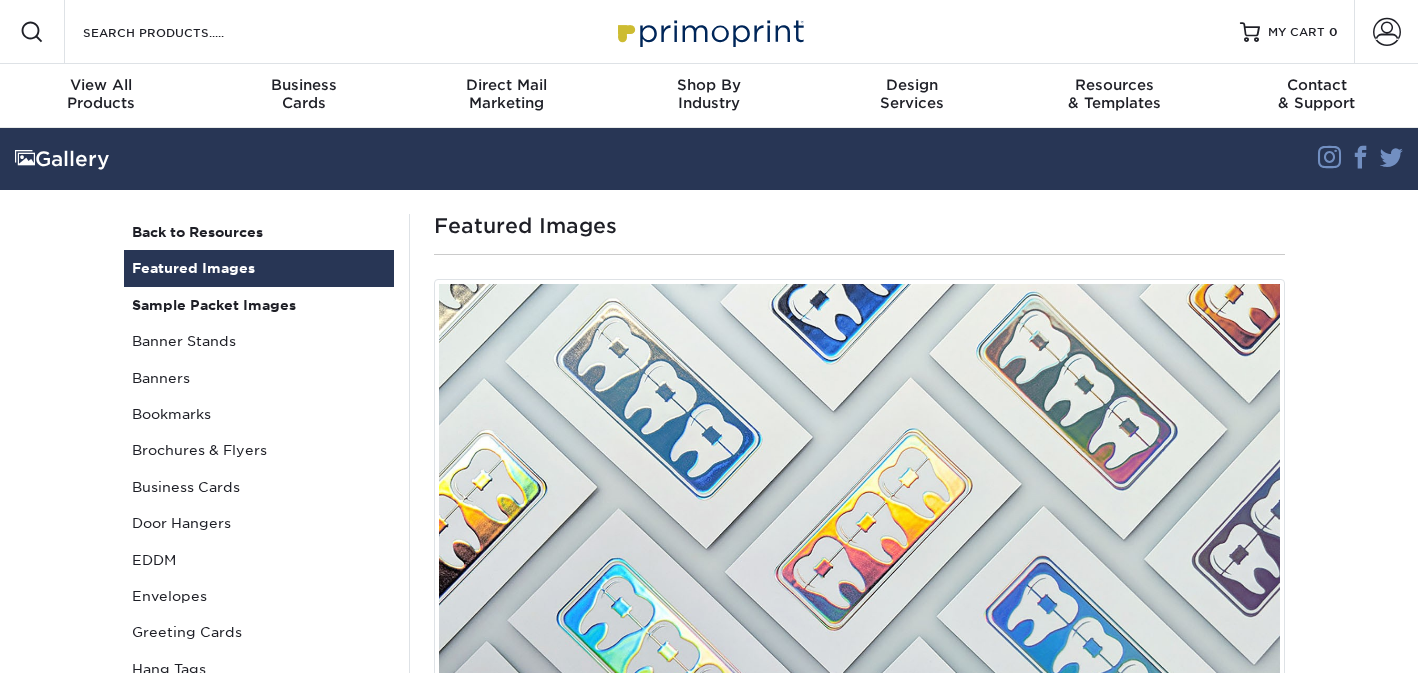 scroll, scrollTop: 0, scrollLeft: 0, axis: both 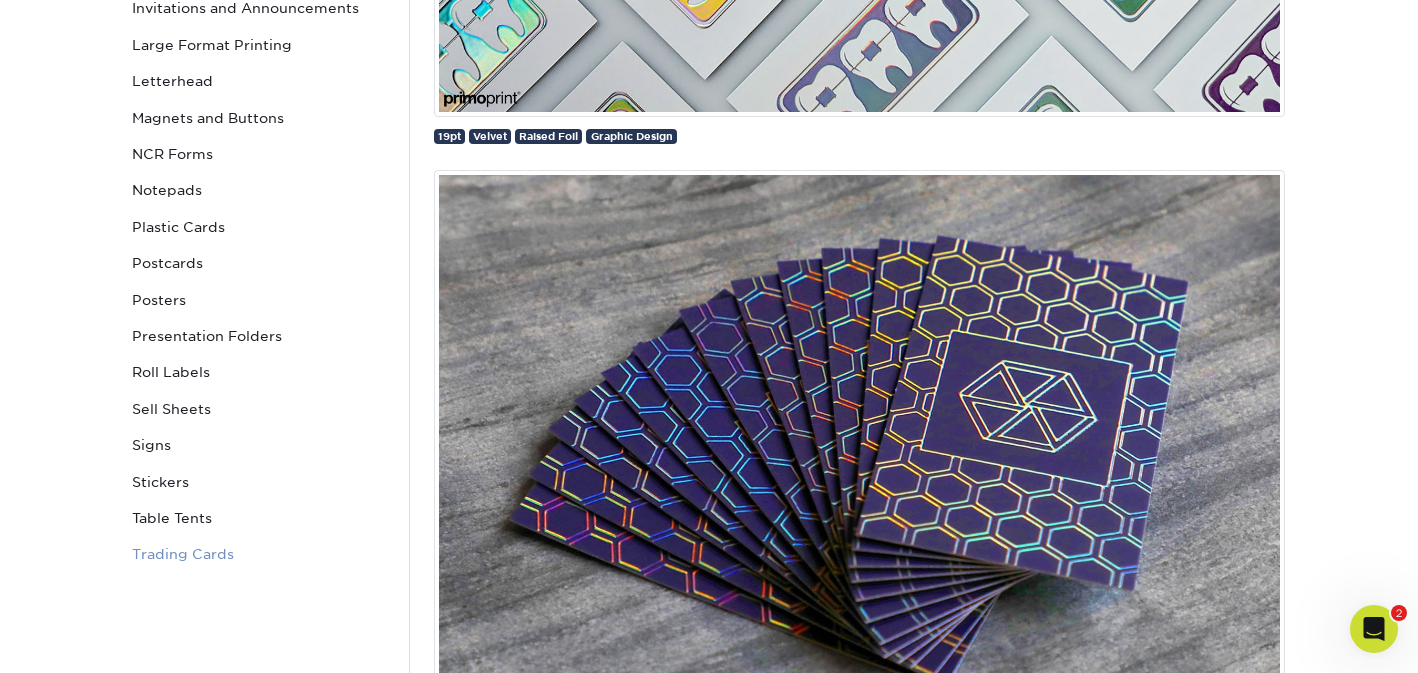 click on "Trading Cards" at bounding box center (259, 554) 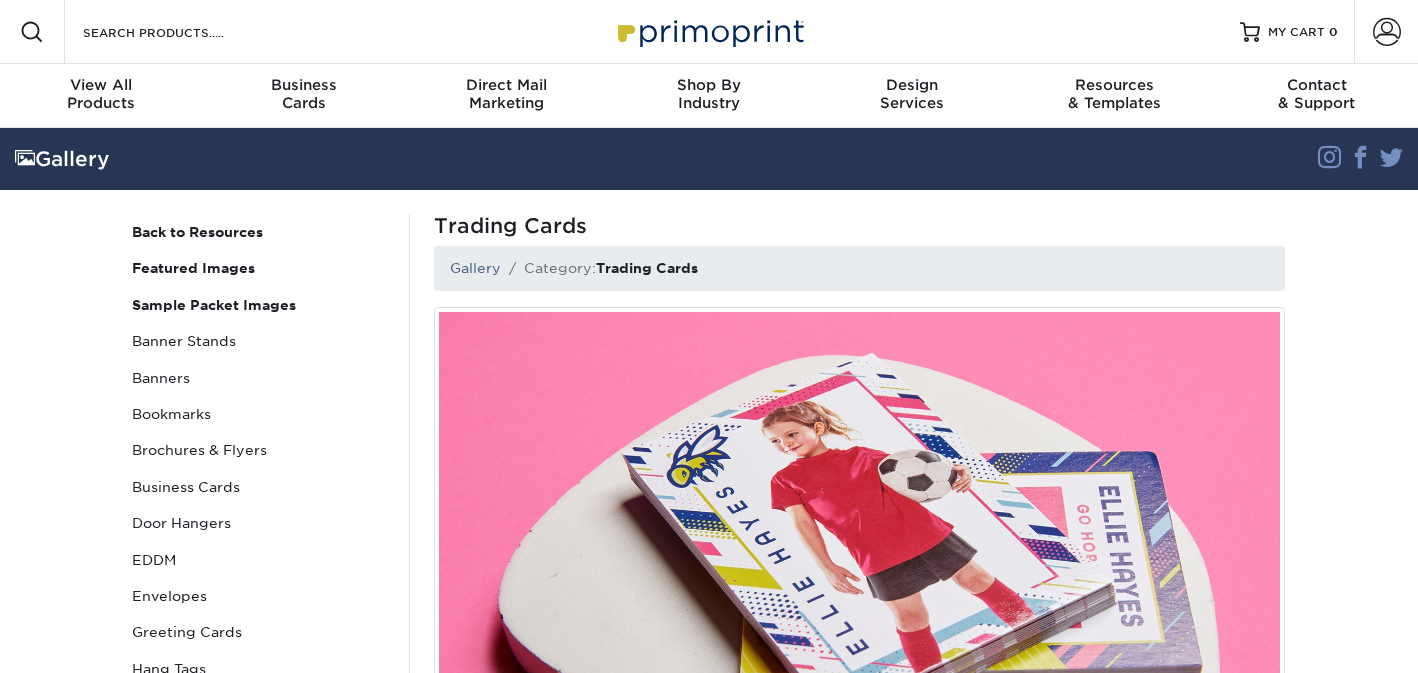 scroll, scrollTop: 0, scrollLeft: 0, axis: both 